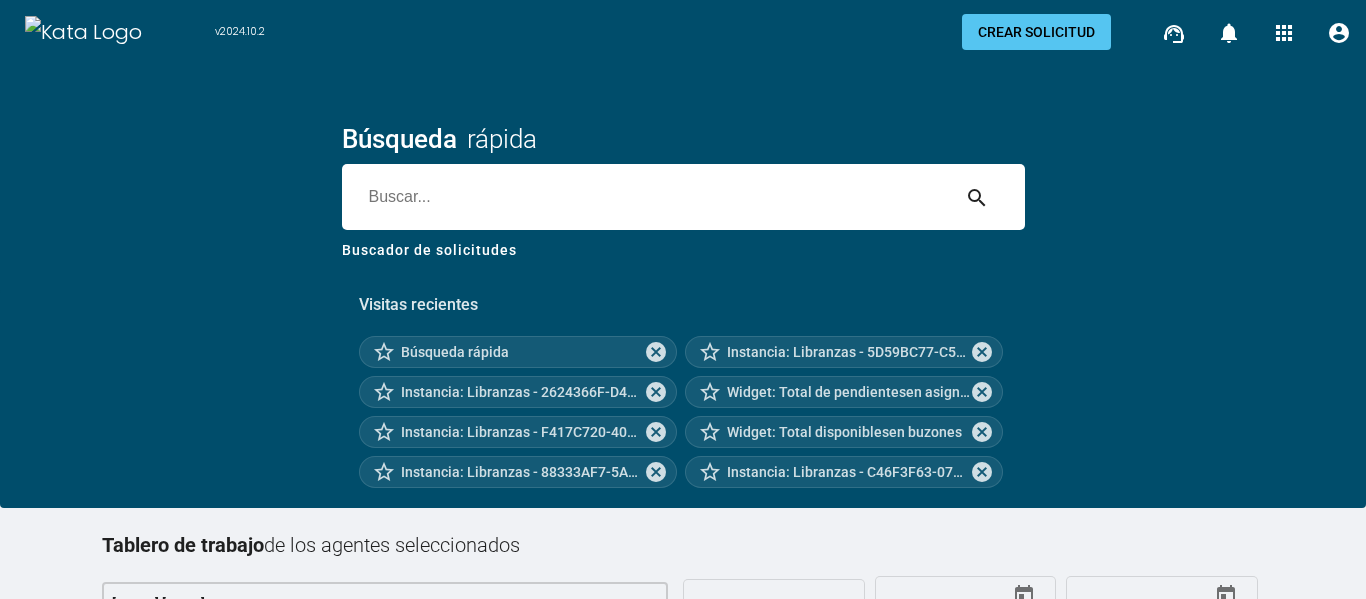 scroll, scrollTop: 0, scrollLeft: 0, axis: both 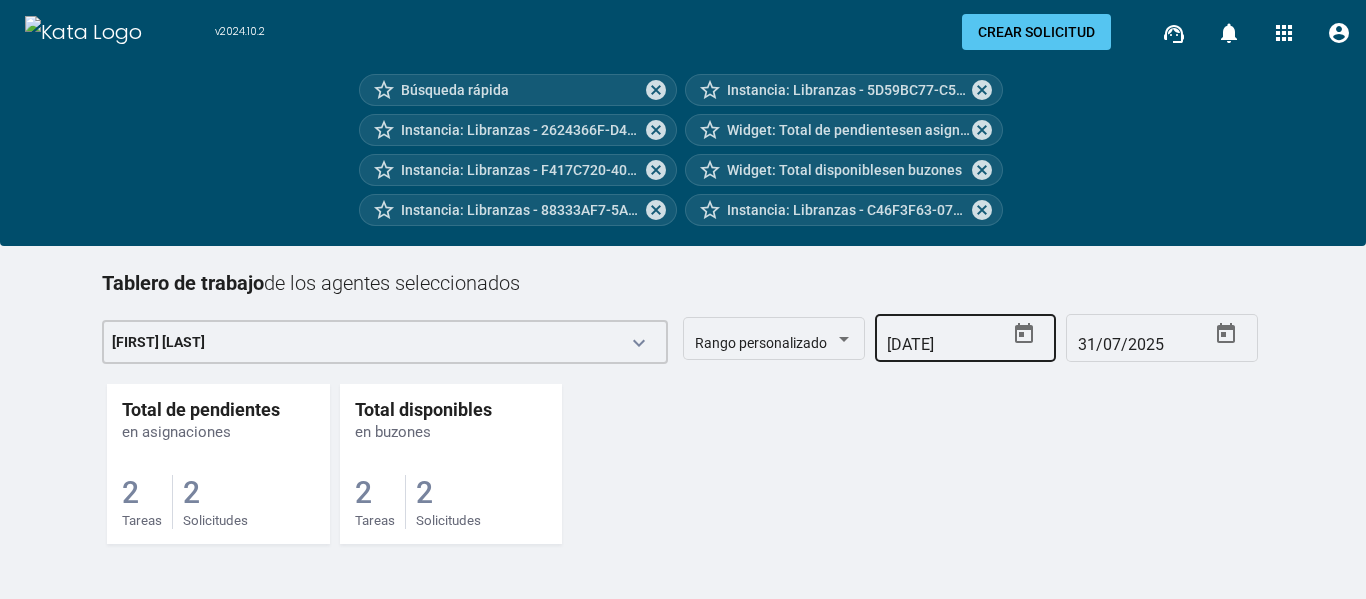 click on "v2024.10.2  CREAR SOLICITUD  support_agent notifications 0 apps account_circle Búsqueda rápida search Buscador de solicitudes Visitas recientes   star_border  Búsqueda rápida  cancel   star_border  Instancia: Libranzas - 5D59BC77-C50C-402F-A3A1-06682A68C7D8  cancel   star_border  Instancia: Libranzas - 2624366F-D41B-400E-92E2-B56FCD207311  cancel   star_border  Widget: Total de pendientesen asignaciones  cancel   star_border  Instancia: Libranzas - F417C720-401D-4743-8446-39DBB81B4271  cancel   star_border  Widget: Total disponiblesen buzones  cancel   star_border  Instancia: Libranzas - 88333AF7-5A83-4483-8CD3-142F12E8EC47  cancel   star_border  Instancia: Libranzas - C46F3F63-07E5-460D-8F42-B687CEE8B2F6  cancel  Tablero de trabajo  de los agentes seleccionados Jenny Milena Prado Florez keyboard_arrow_down Rango personalizado 01/07/2025 31/07/2025 Total de pendientes en asignaciones 2 Tareas 2 Solicitudes Total disponibles en buzones 2 Tareas 2 Solicitudes code CÓDIGO JS zoom_out_map close 1" at bounding box center [683, 299] 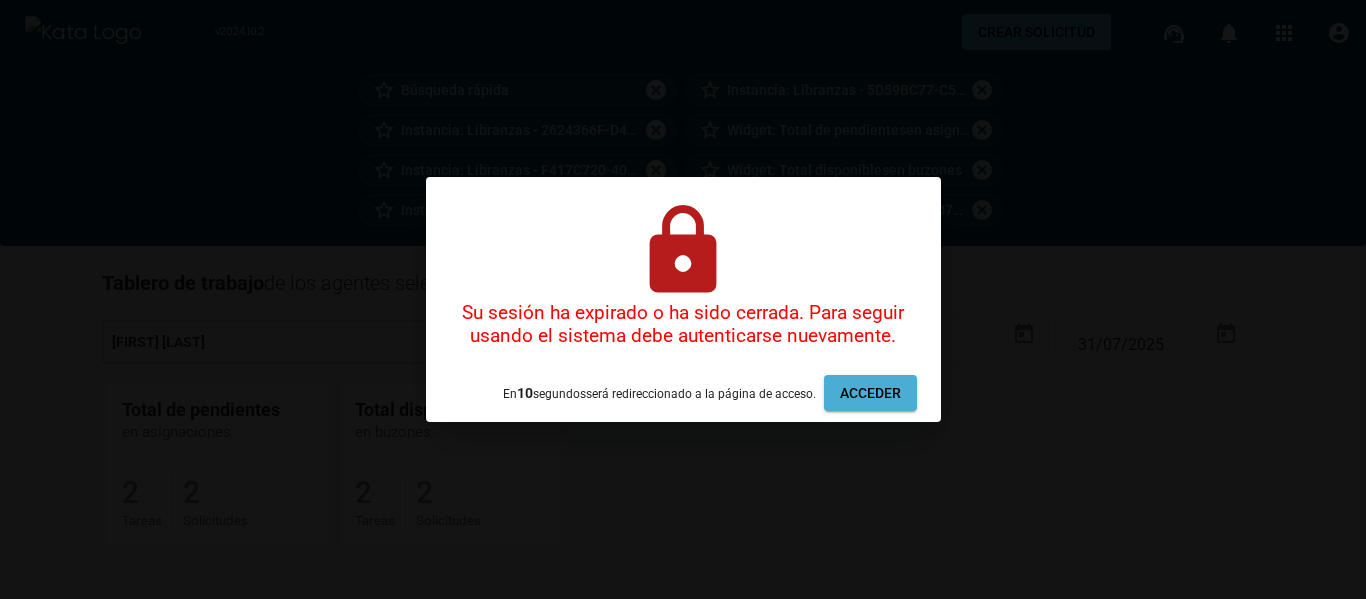 click on "Acceder" at bounding box center [870, 393] 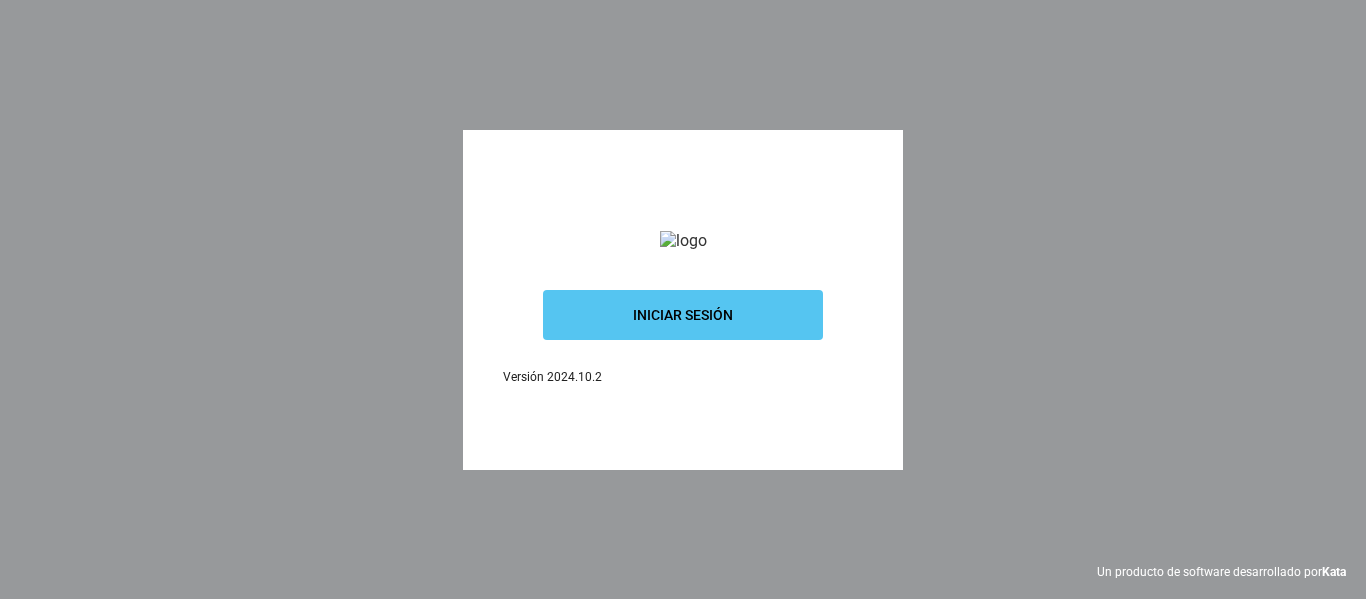 scroll, scrollTop: 0, scrollLeft: 0, axis: both 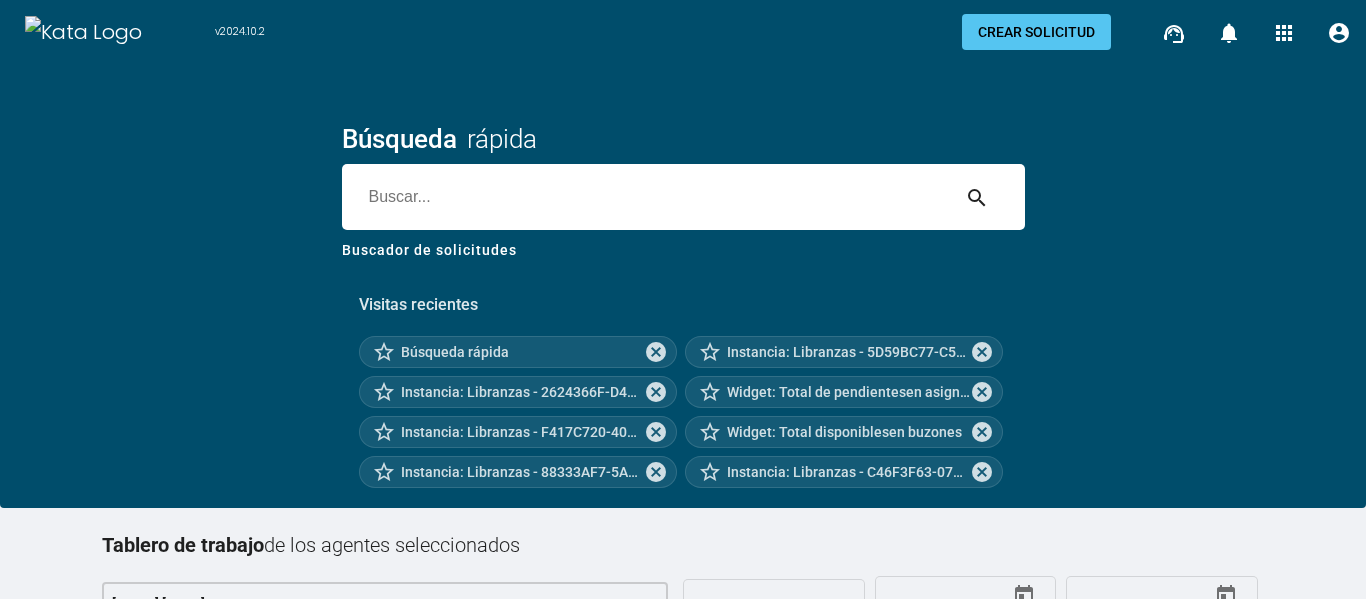 click at bounding box center (645, 197) 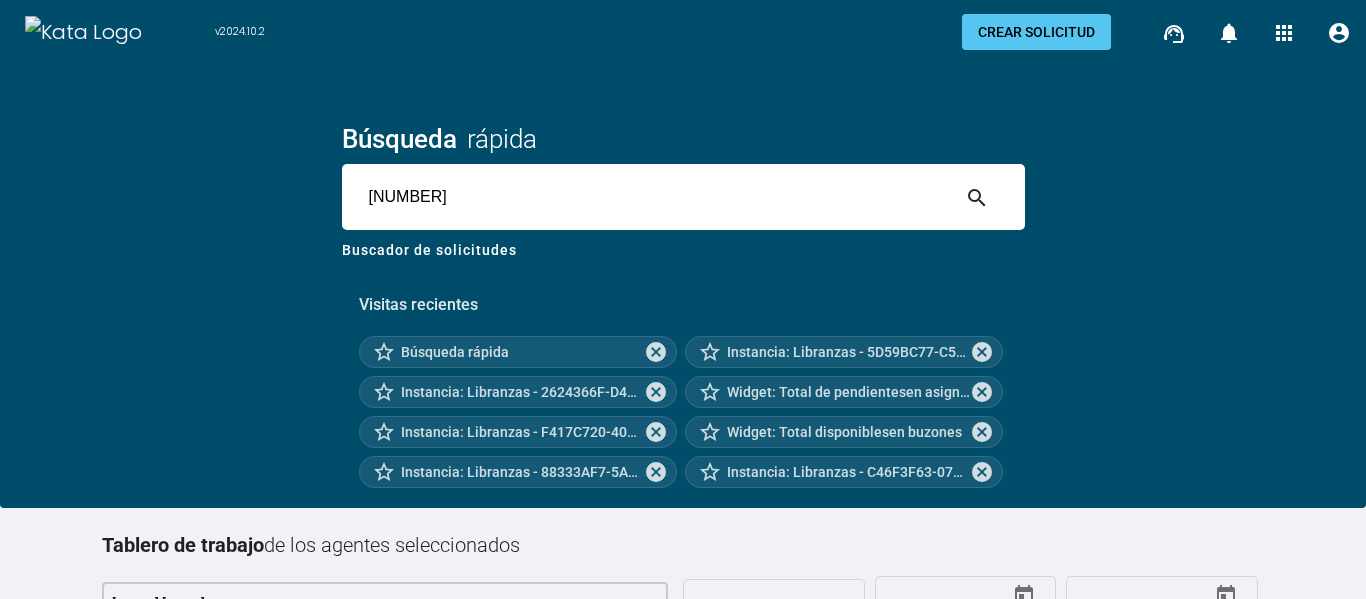 type on "[NUMBER]" 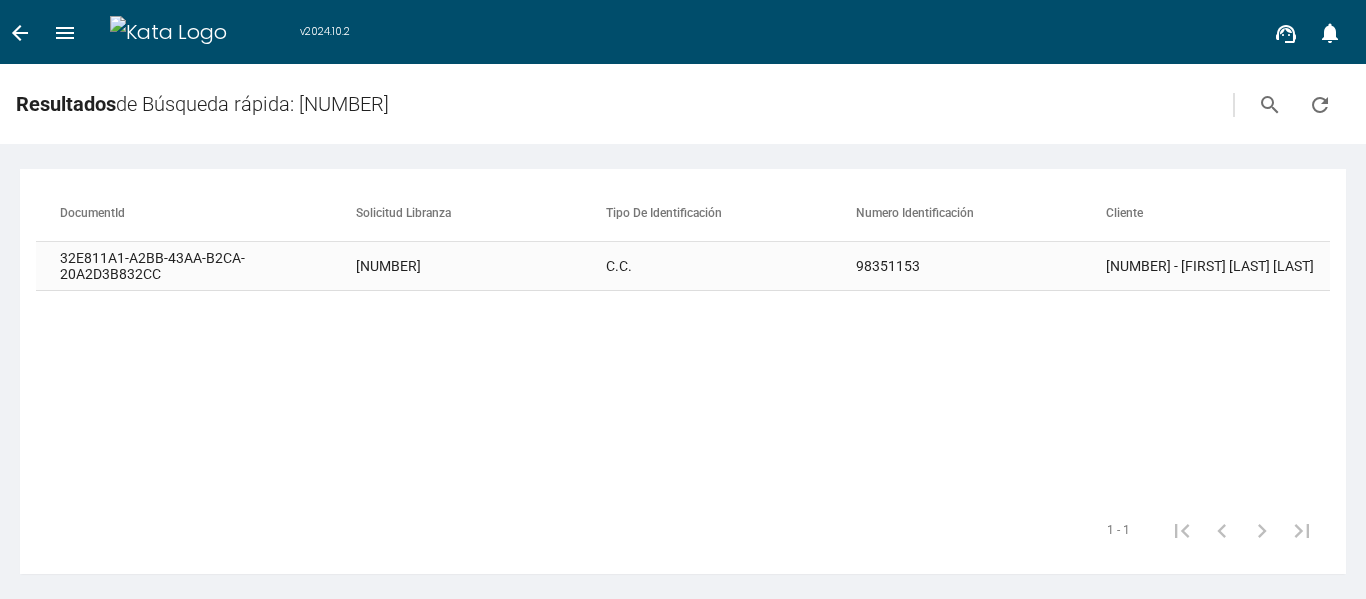 click on "[NUMBER] - [FIRST] [LAST] [LAST]" at bounding box center [1231, 266] 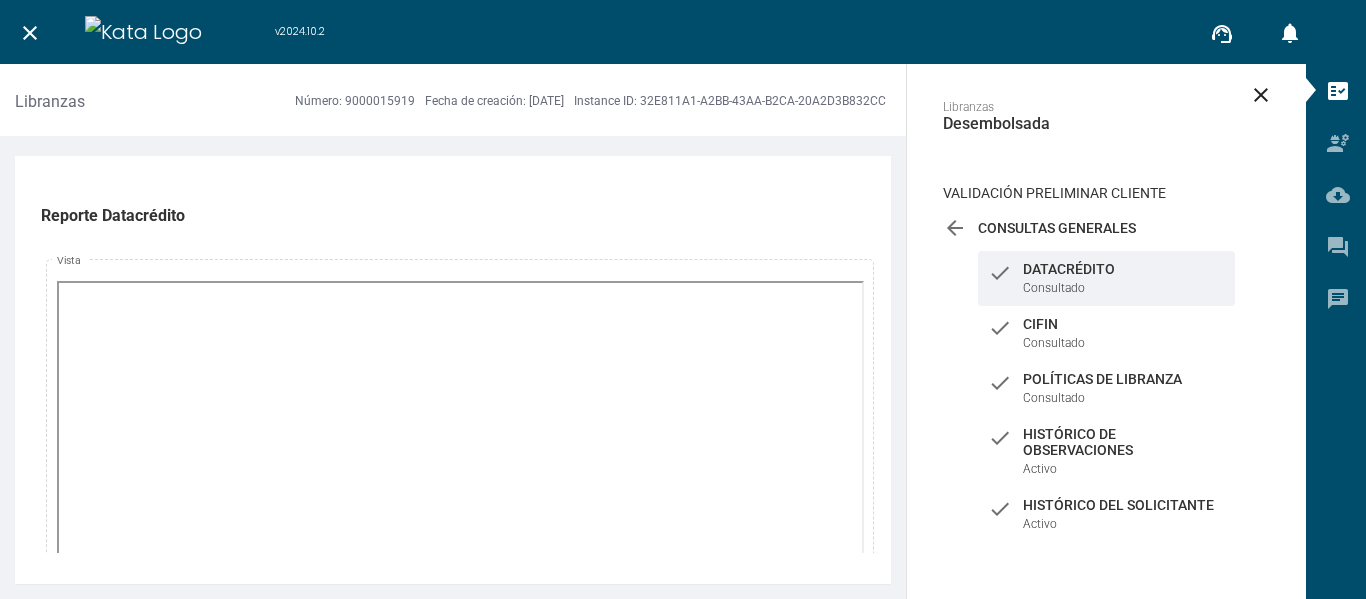 click on "arrow_back" at bounding box center [955, 228] 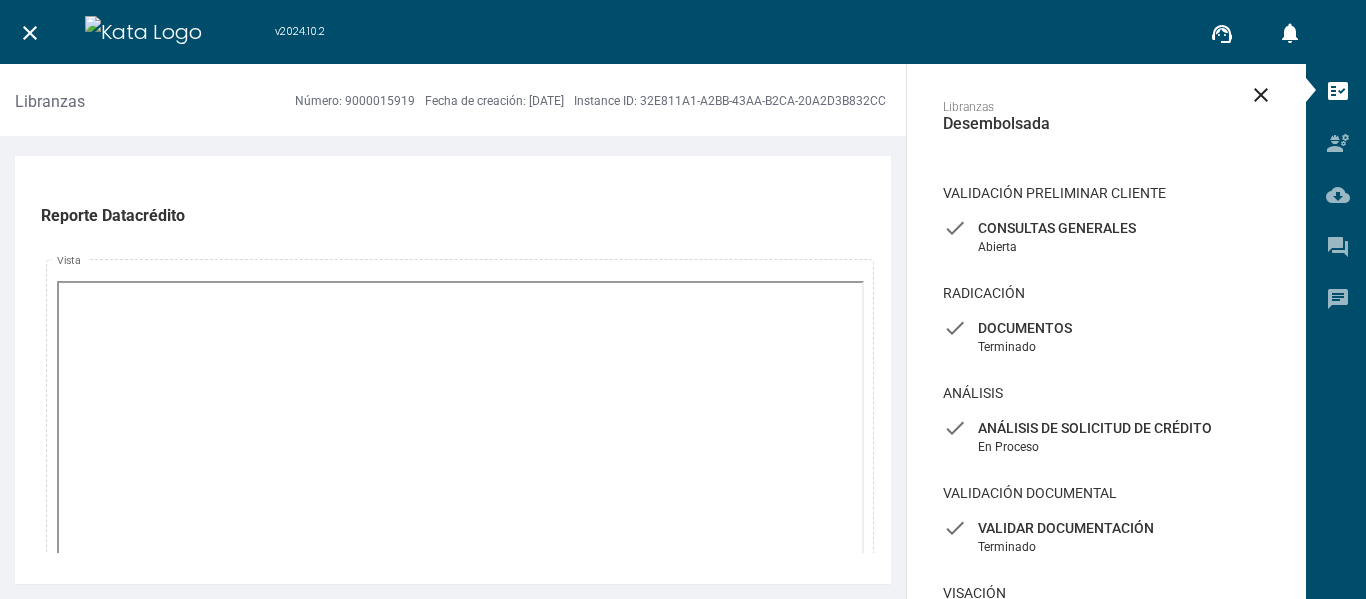 click on "check Documentos  Terminado" at bounding box center (1106, 237) 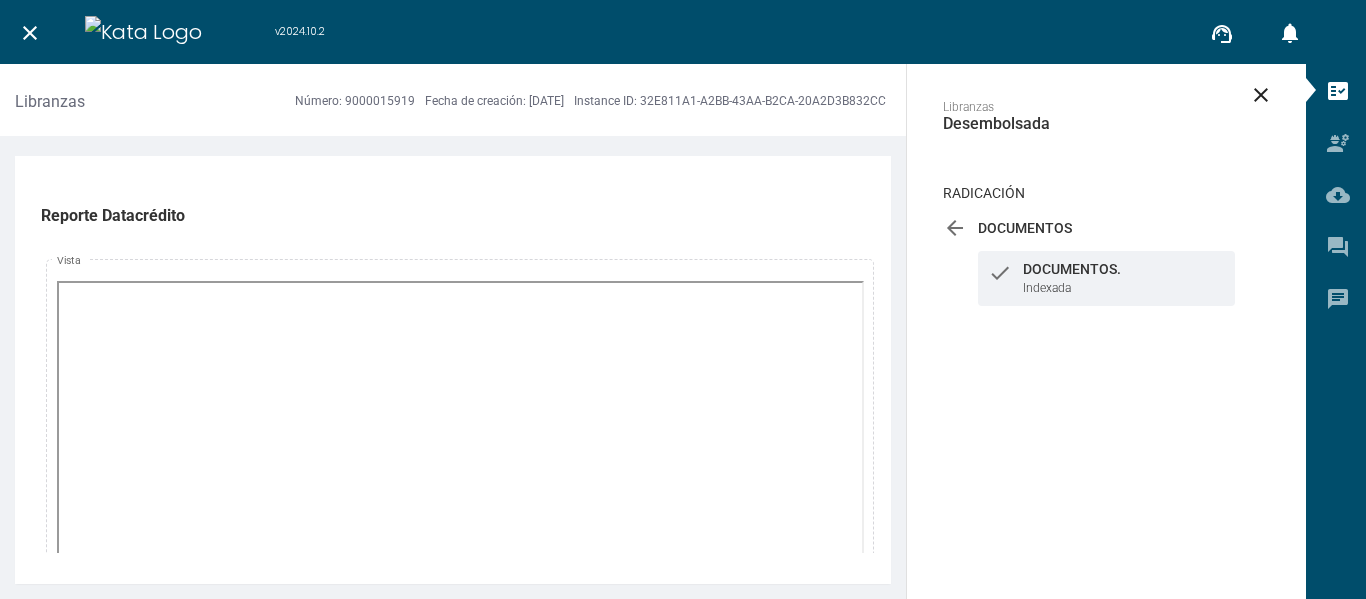 click on "Indexada" at bounding box center [1047, 288] 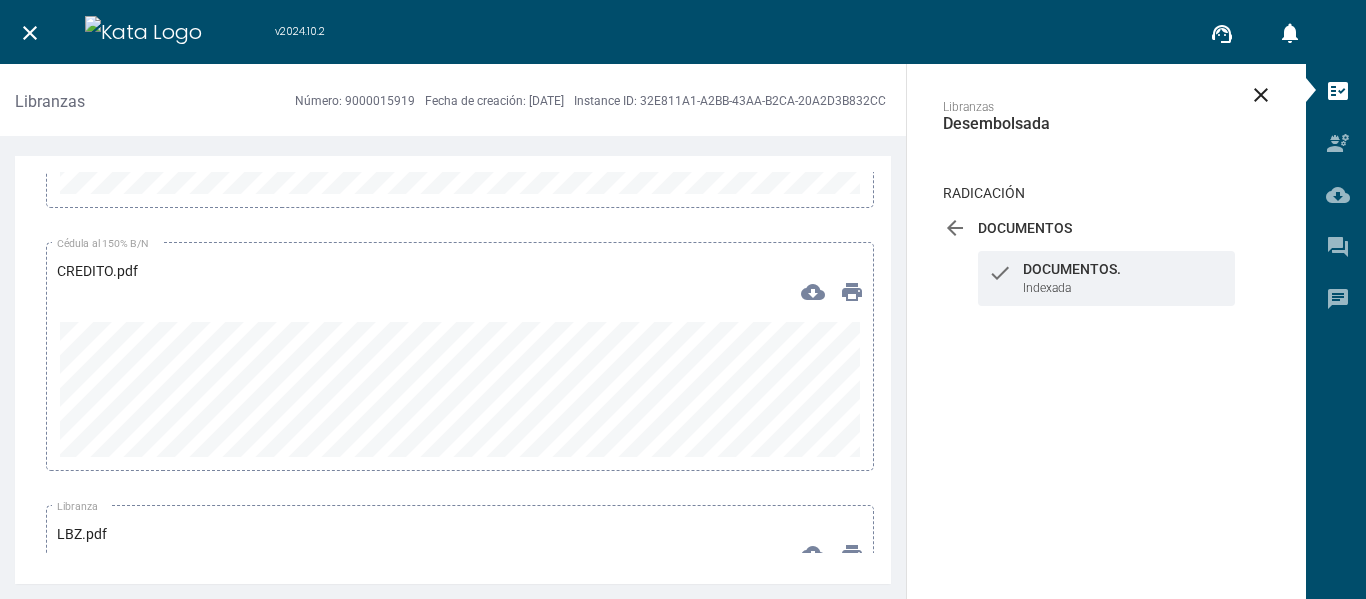 scroll, scrollTop: 239, scrollLeft: 0, axis: vertical 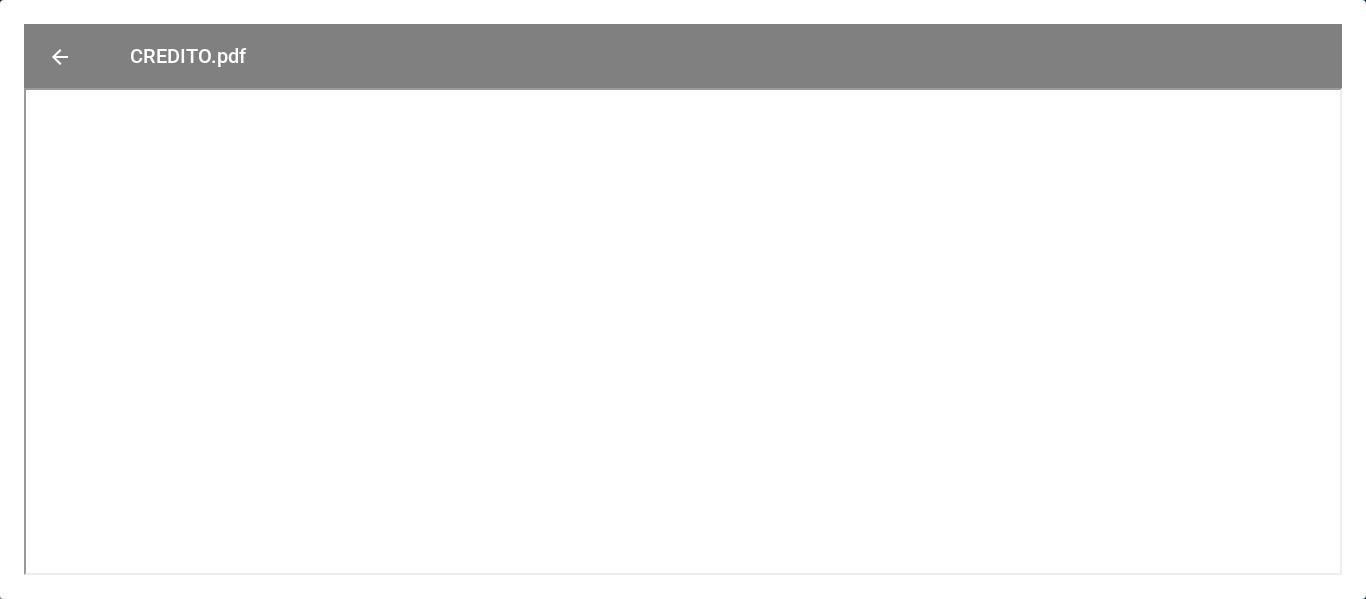 click on "arrow_back" at bounding box center (60, 57) 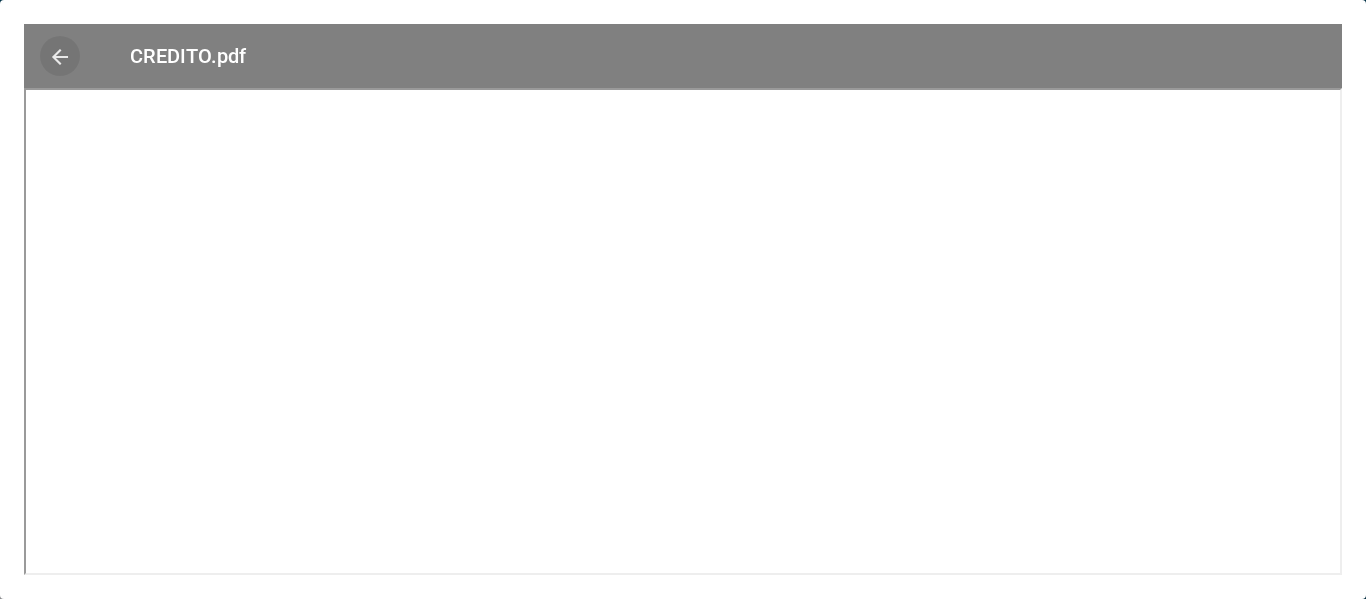 click on "arrow_back" at bounding box center [60, 57] 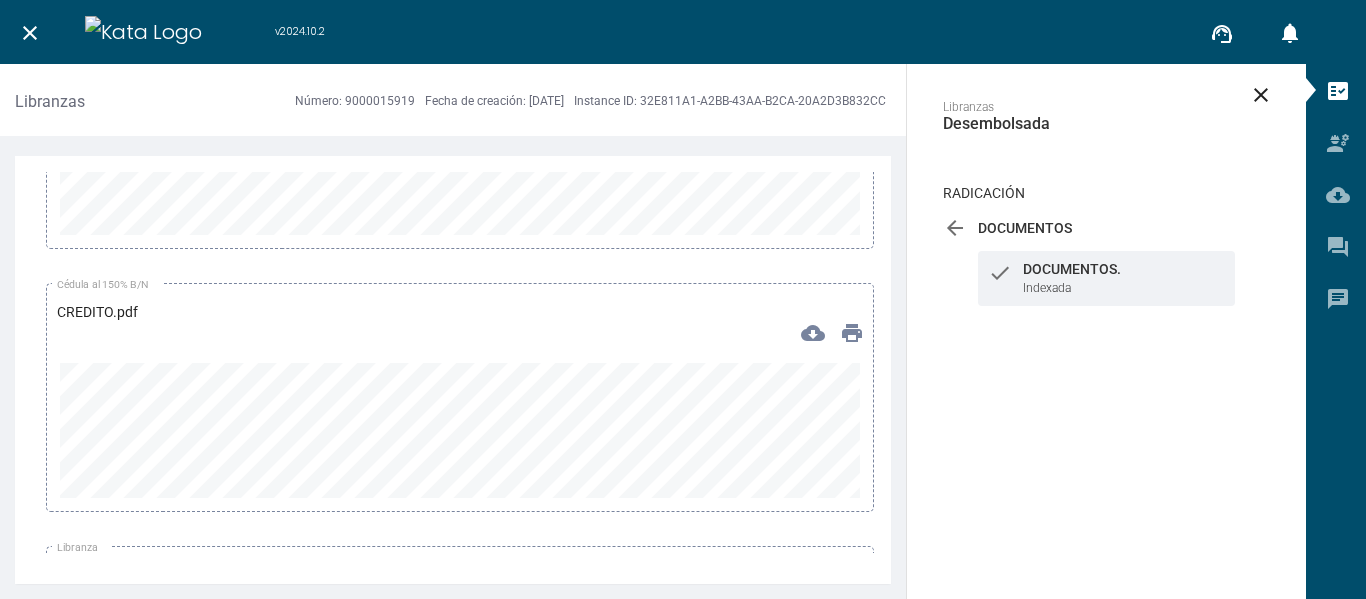 click on "close" at bounding box center (30, 33) 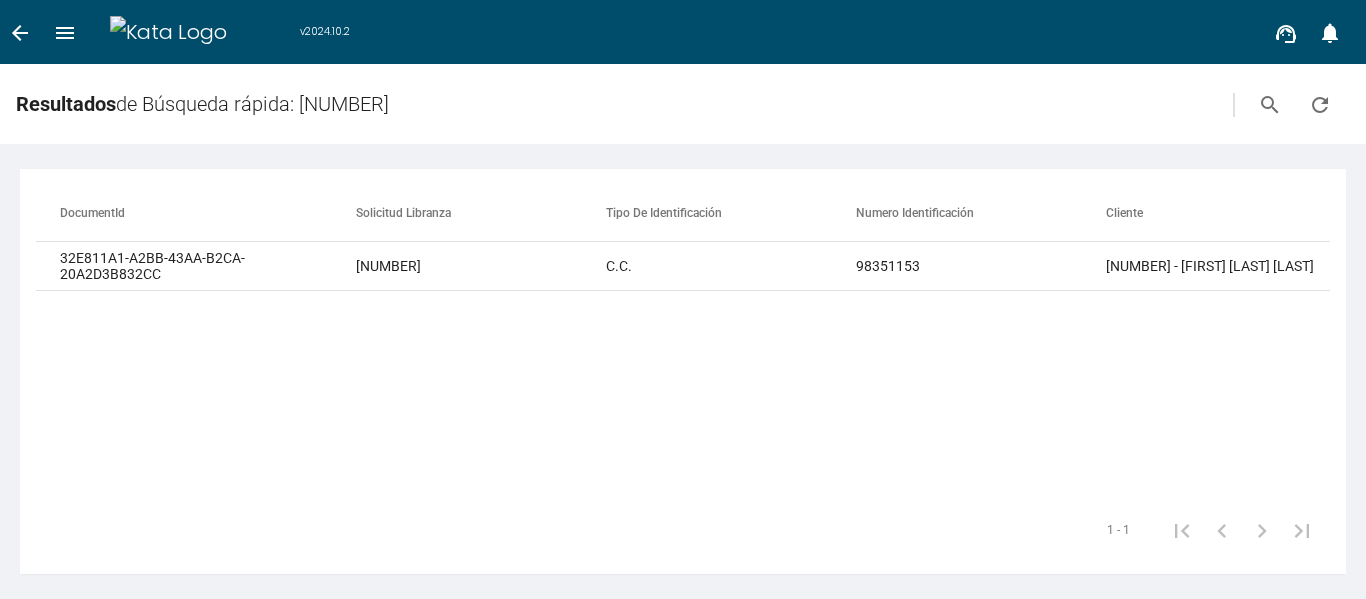 click on "arrow_back" at bounding box center (20, 33) 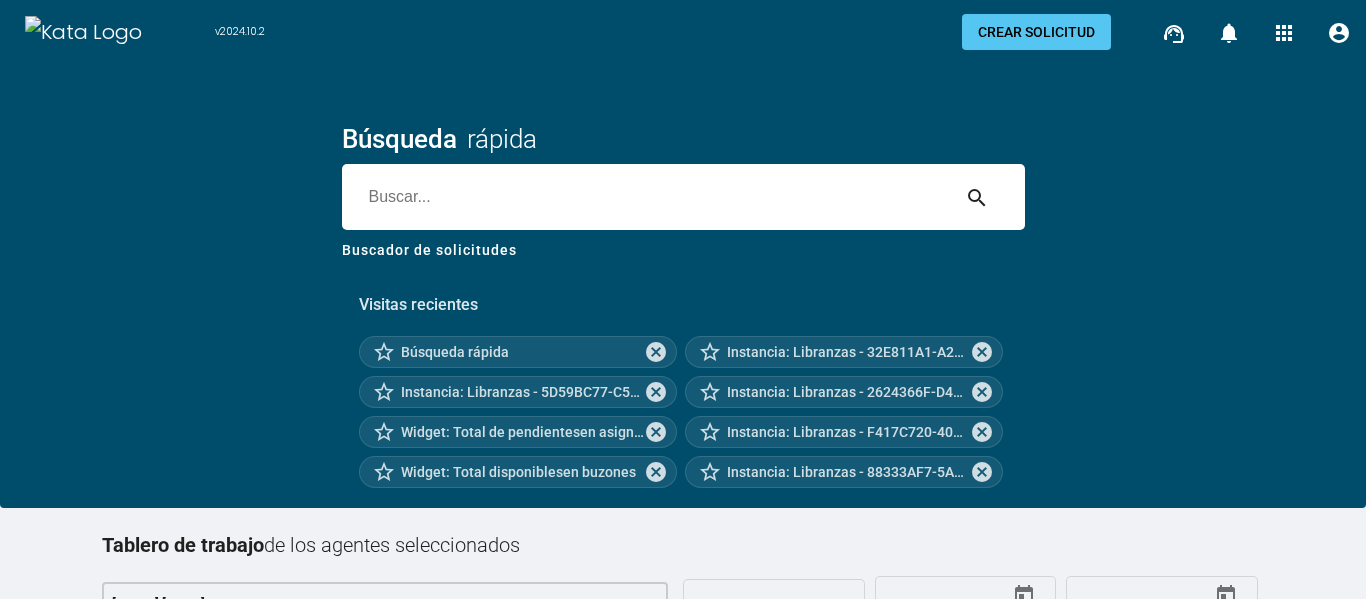 click at bounding box center [645, 197] 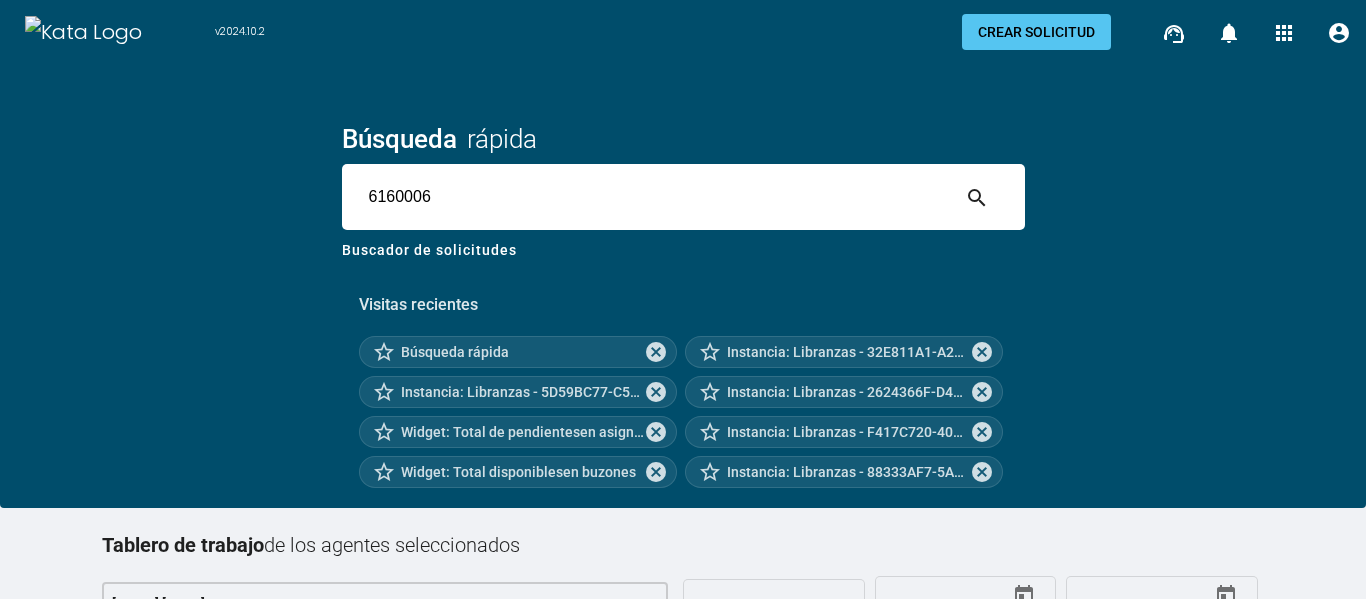type on "6160006" 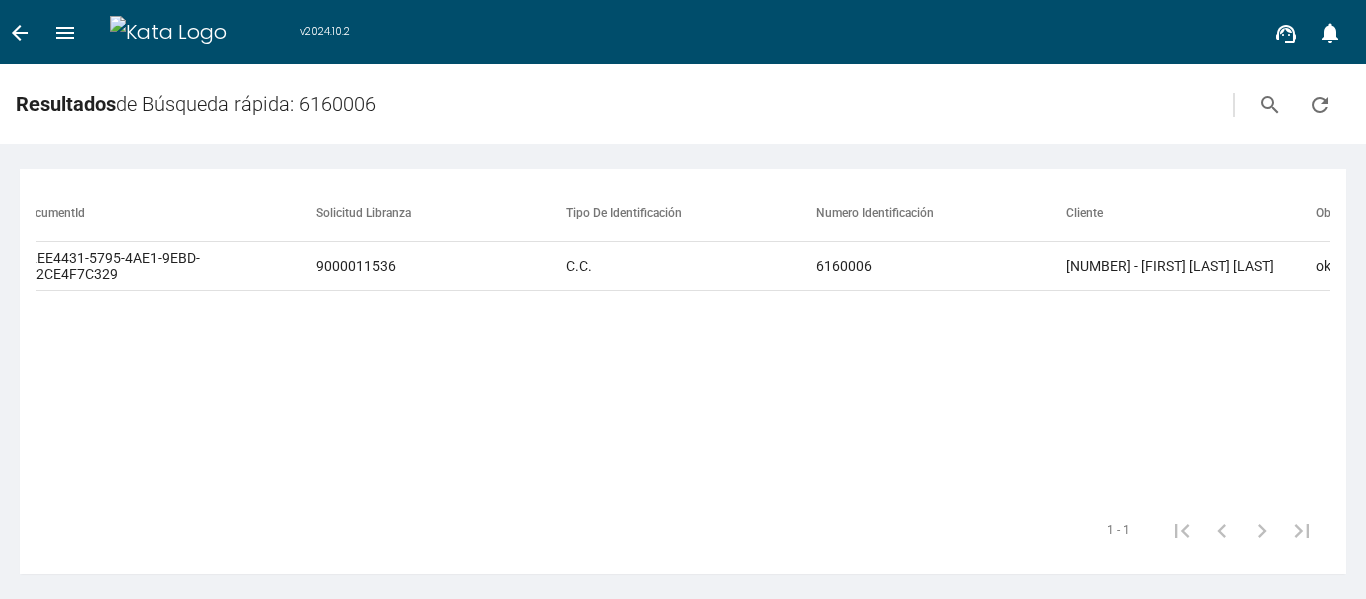 scroll, scrollTop: 0, scrollLeft: 0, axis: both 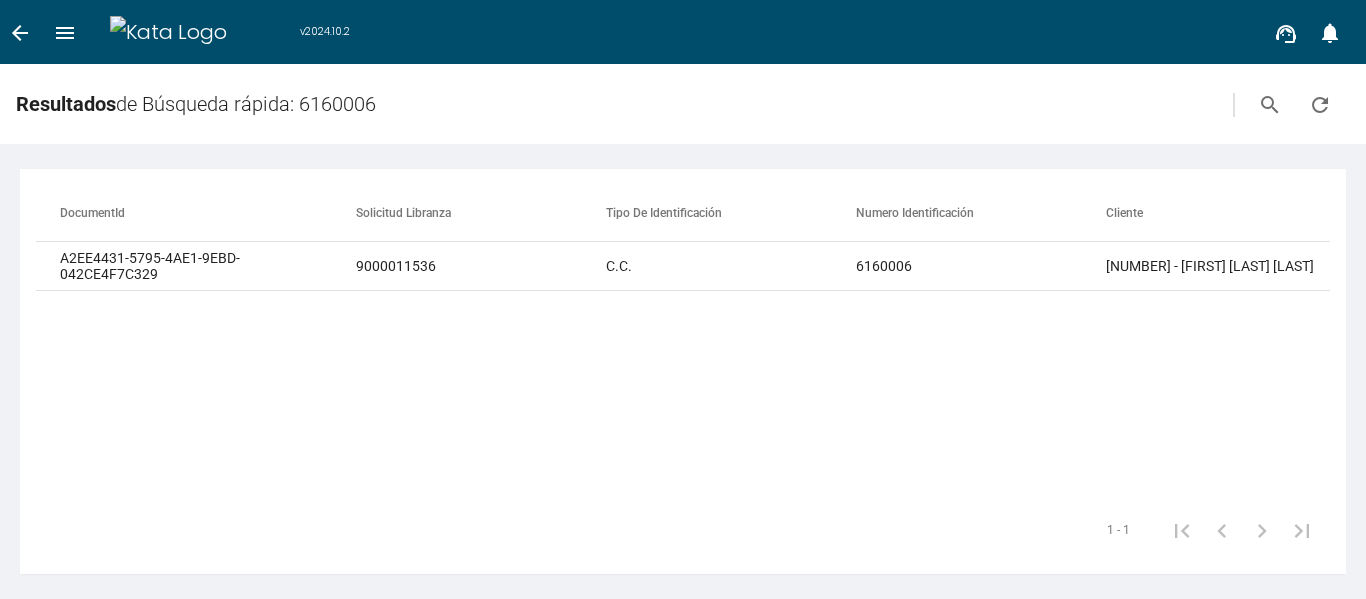 click on "arrow_back" at bounding box center [20, 33] 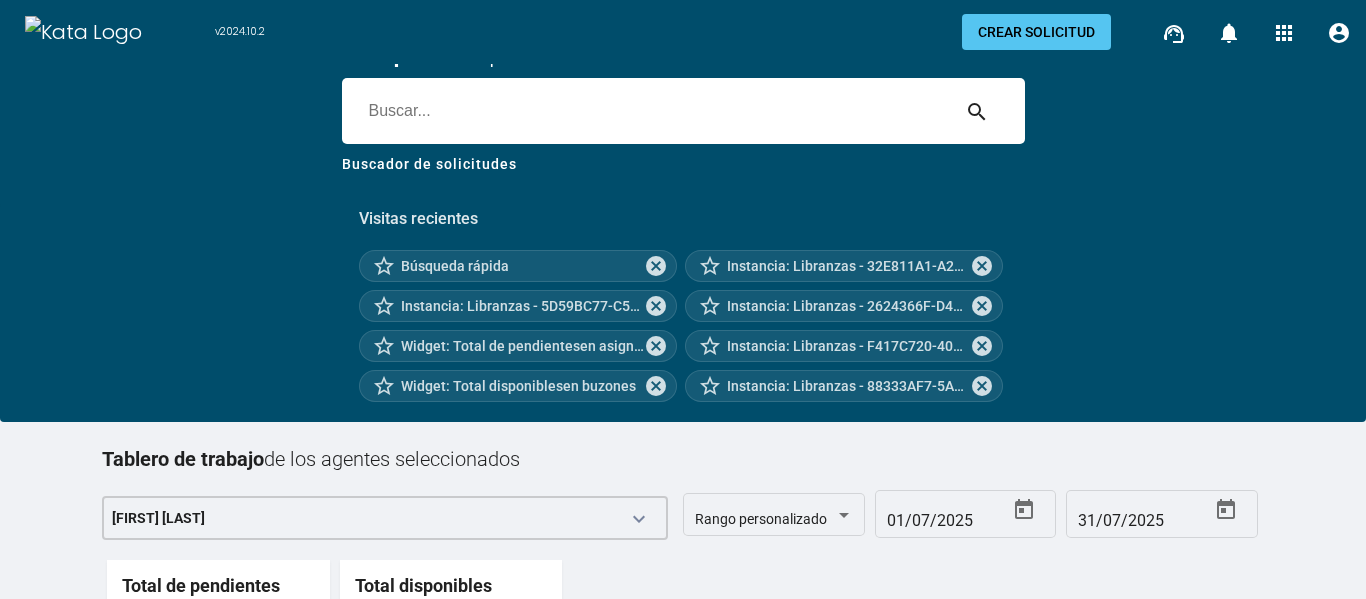 scroll, scrollTop: 262, scrollLeft: 0, axis: vertical 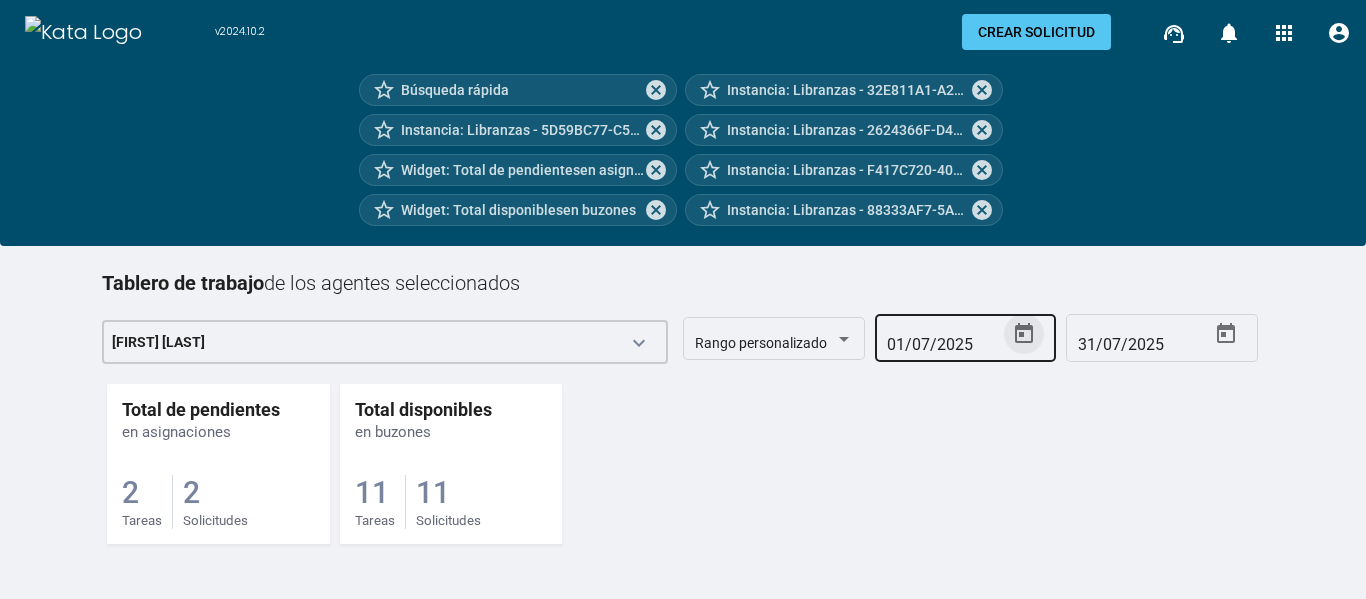 click at bounding box center (1024, 334) 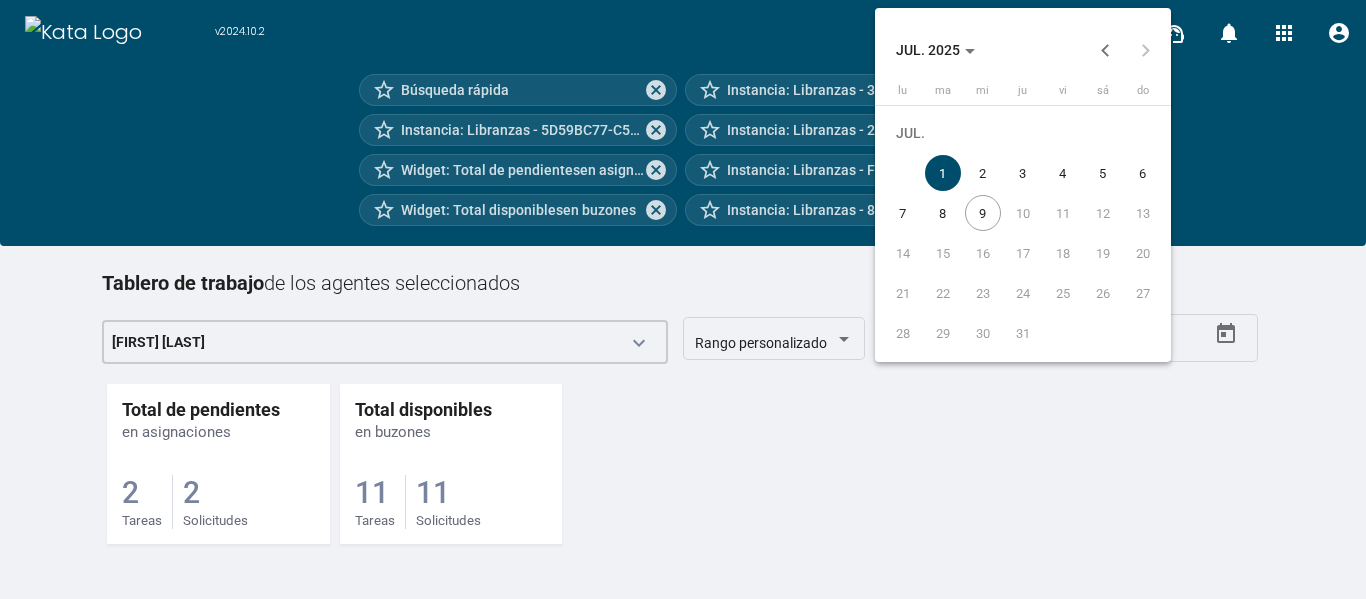click at bounding box center [1105, 50] 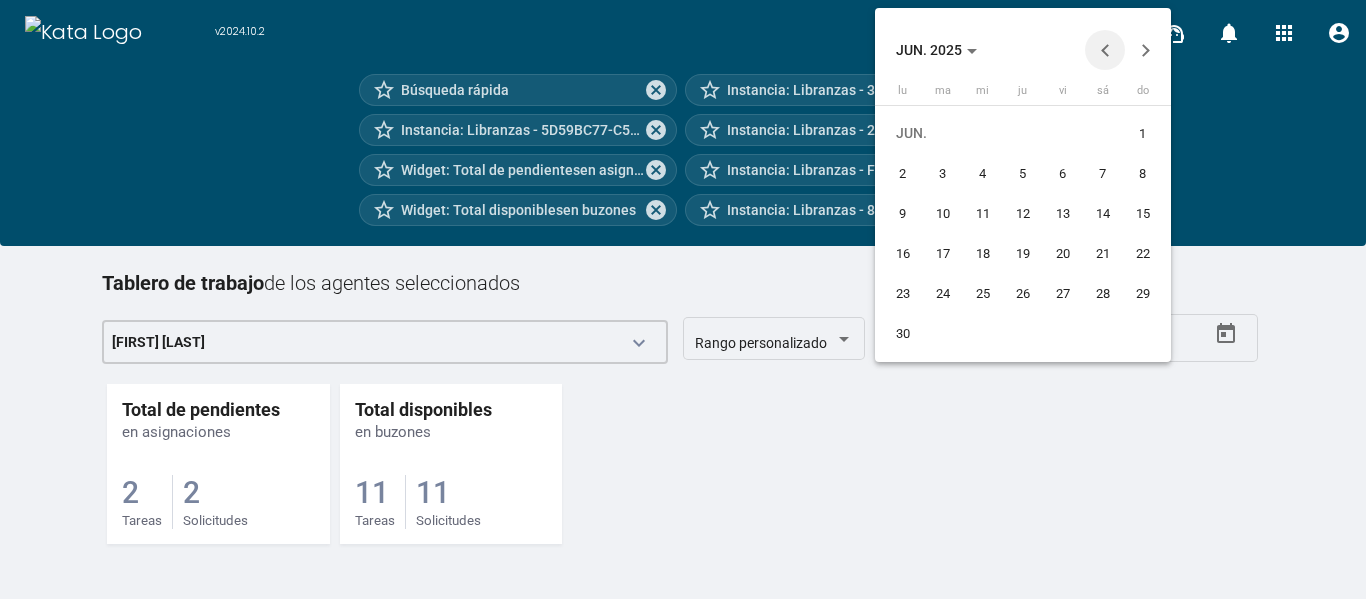 click at bounding box center [1105, 50] 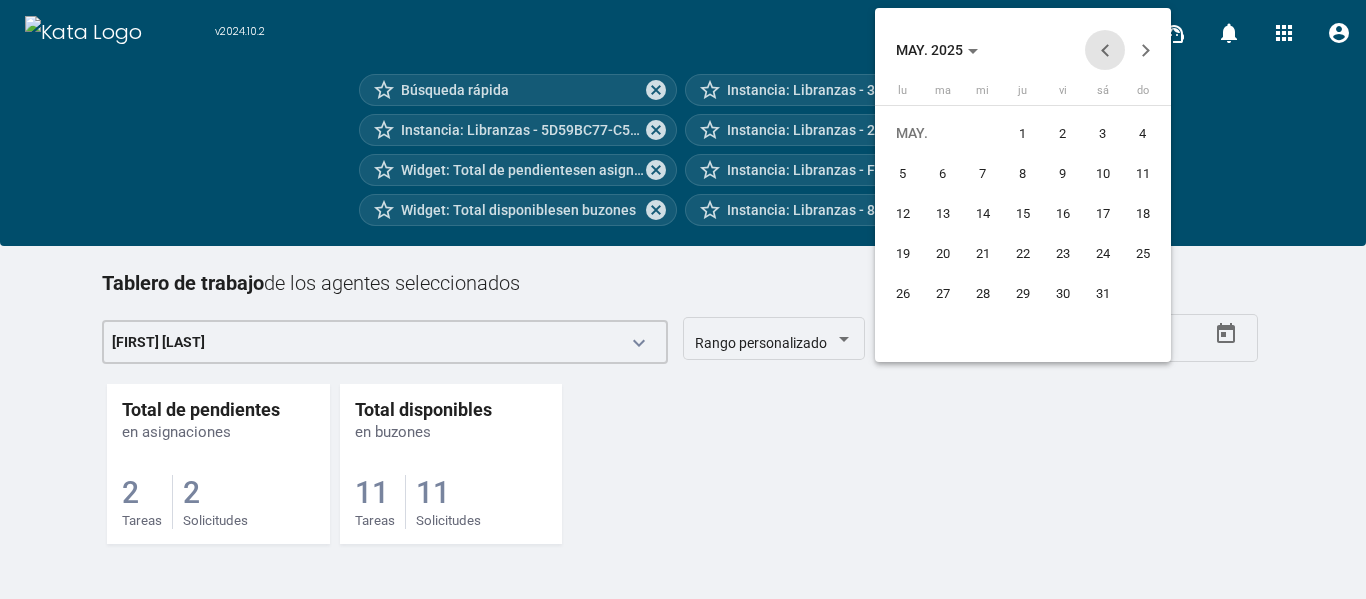click at bounding box center [1105, 50] 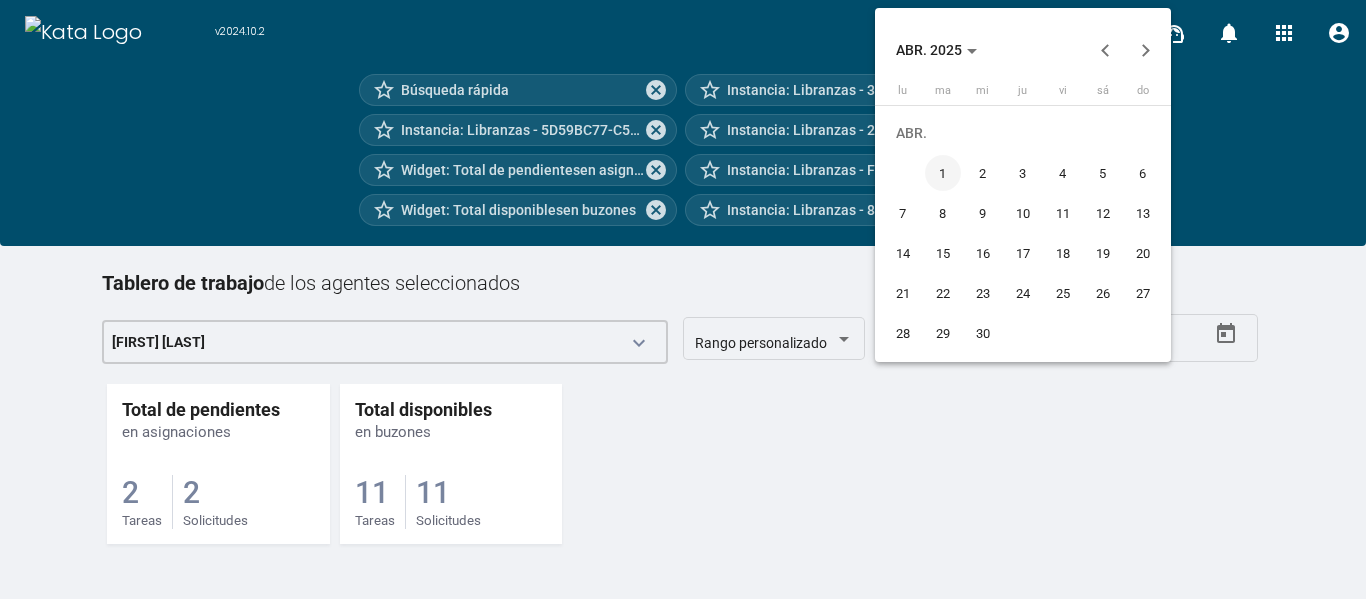 click on "1" at bounding box center [943, 173] 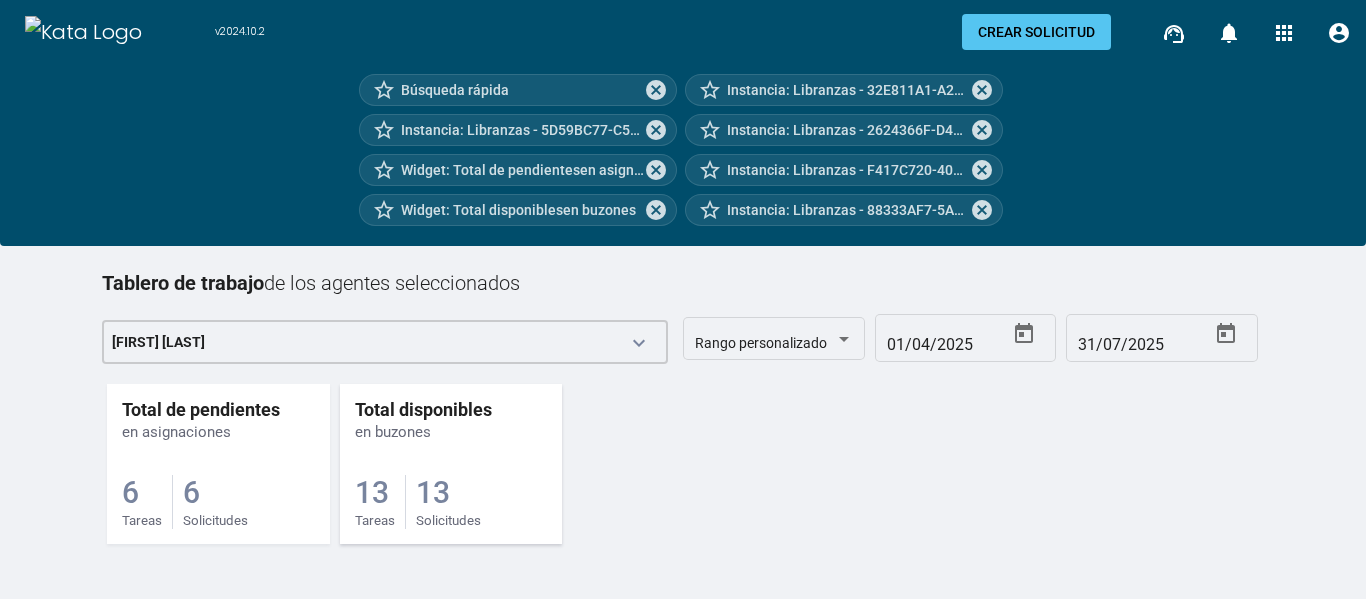 click on "Total disponibles en buzones" at bounding box center (218, 420) 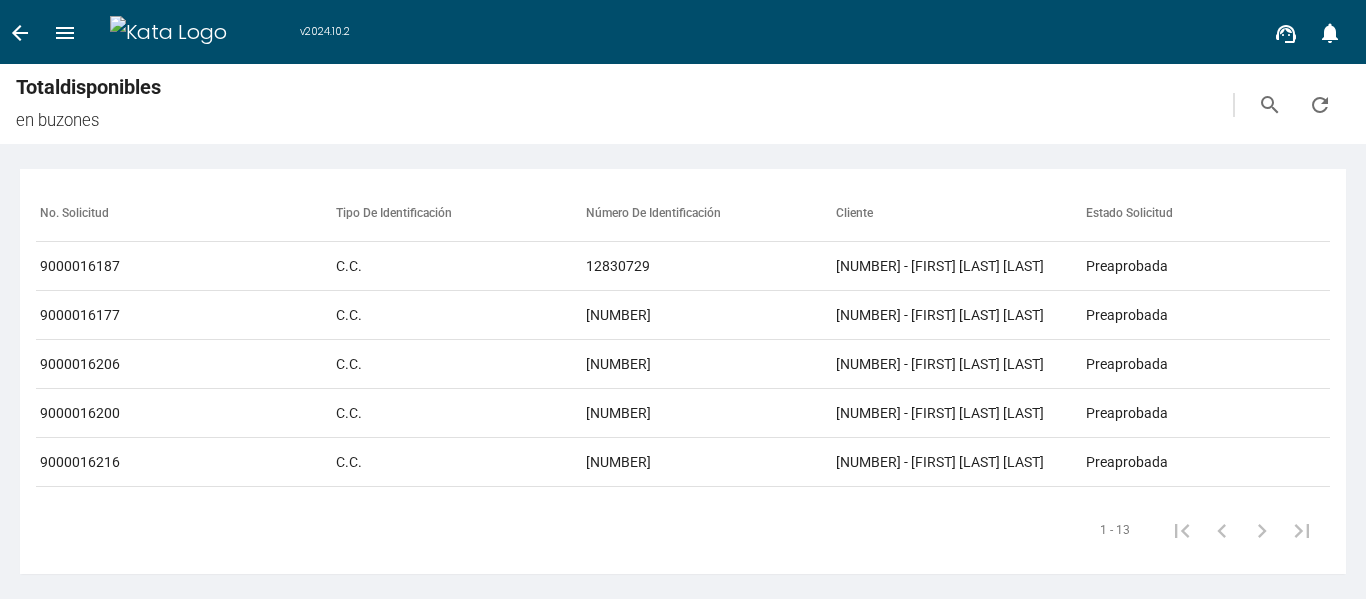 scroll, scrollTop: 0, scrollLeft: 0, axis: both 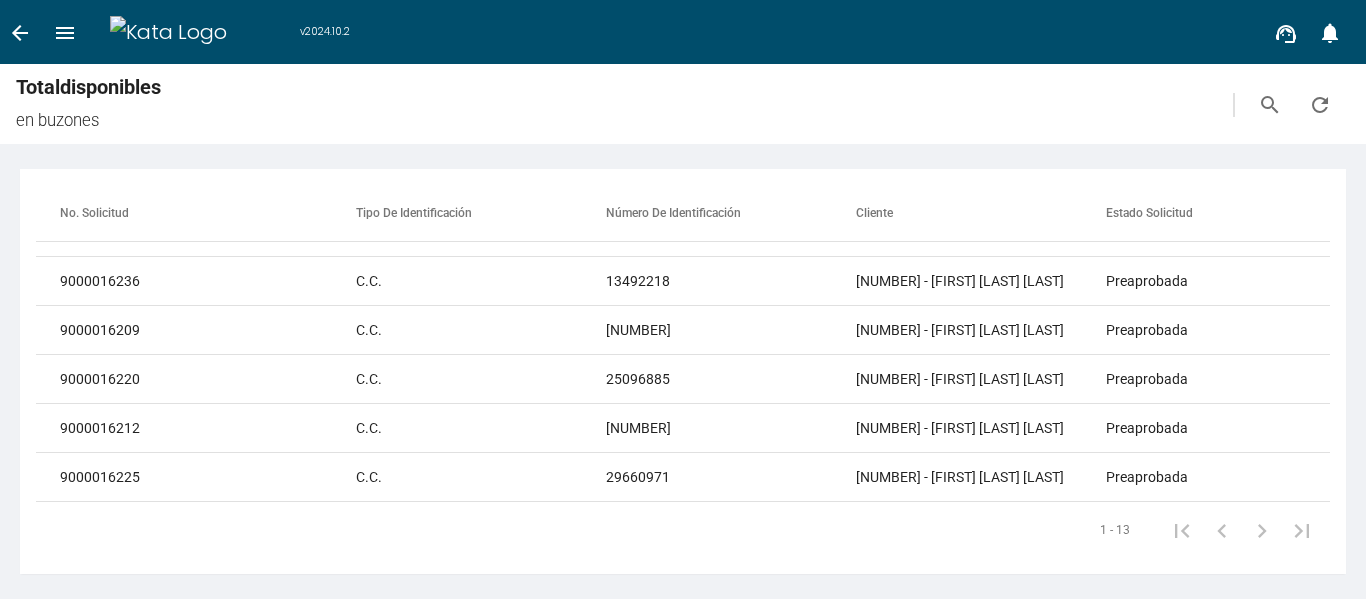 click on "arrow_back" at bounding box center [20, 33] 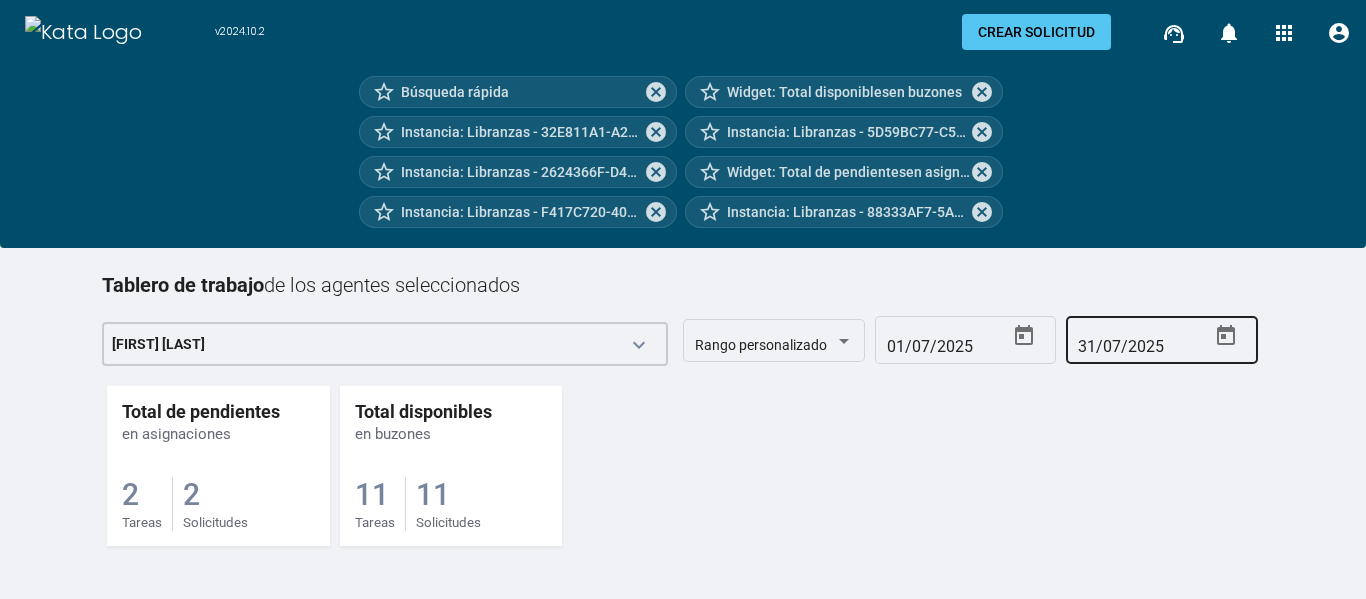 scroll, scrollTop: 262, scrollLeft: 0, axis: vertical 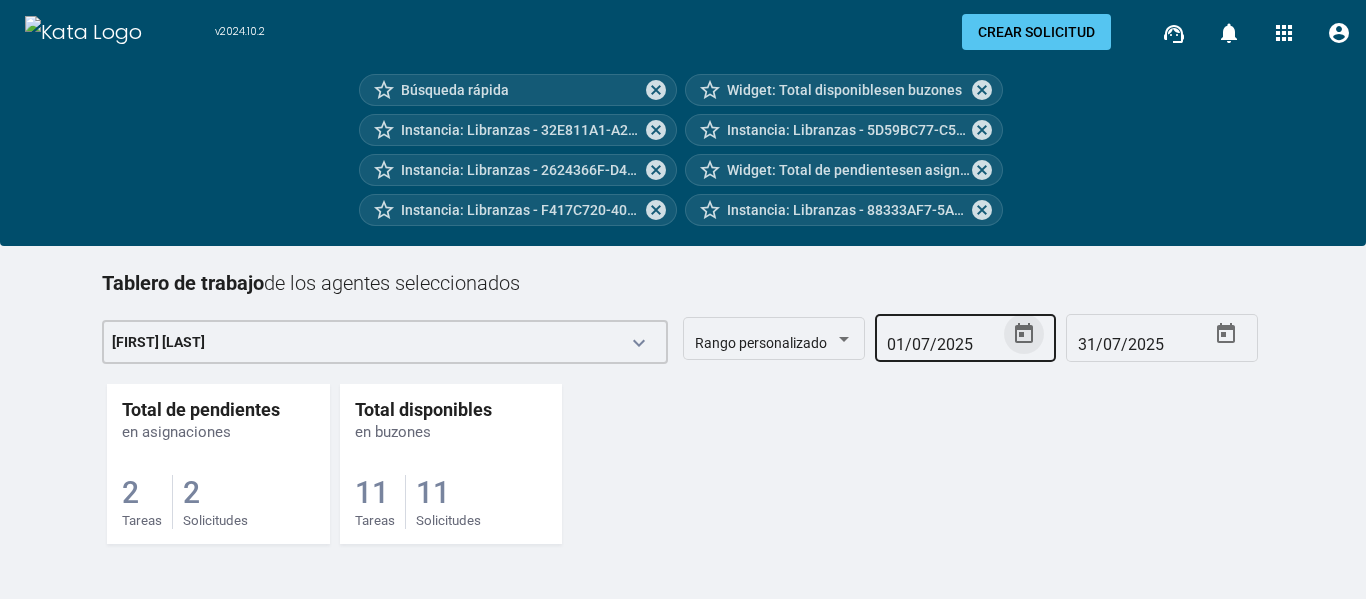 click at bounding box center (1024, 334) 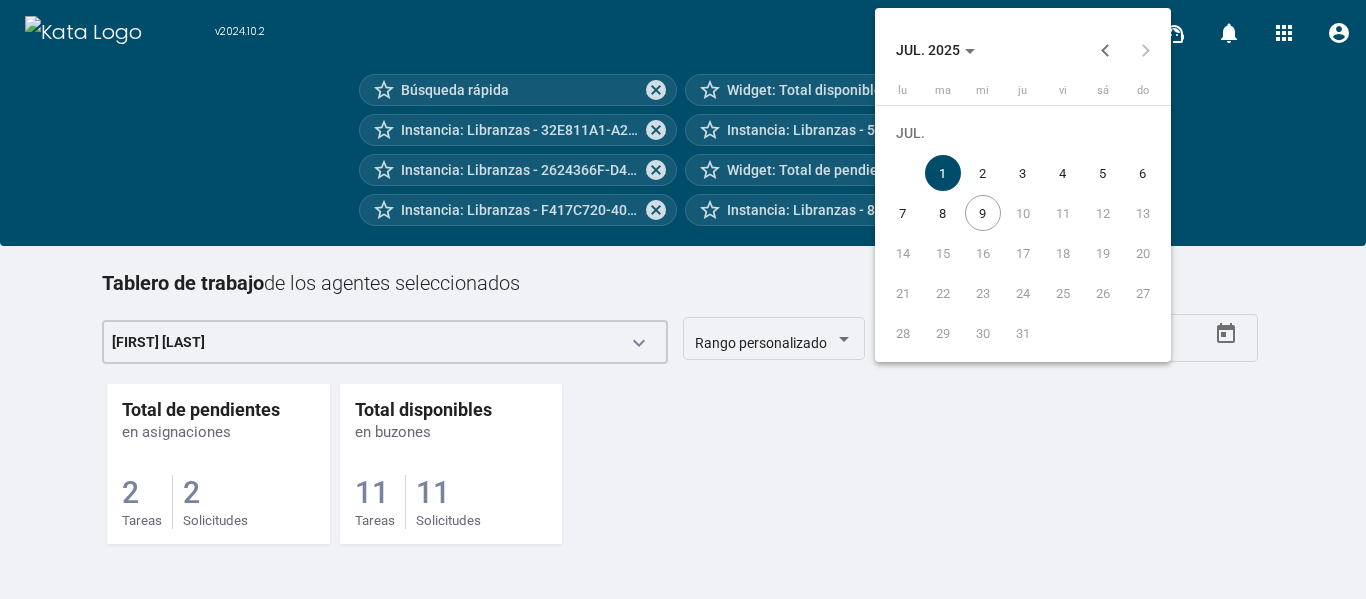click at bounding box center (1105, 50) 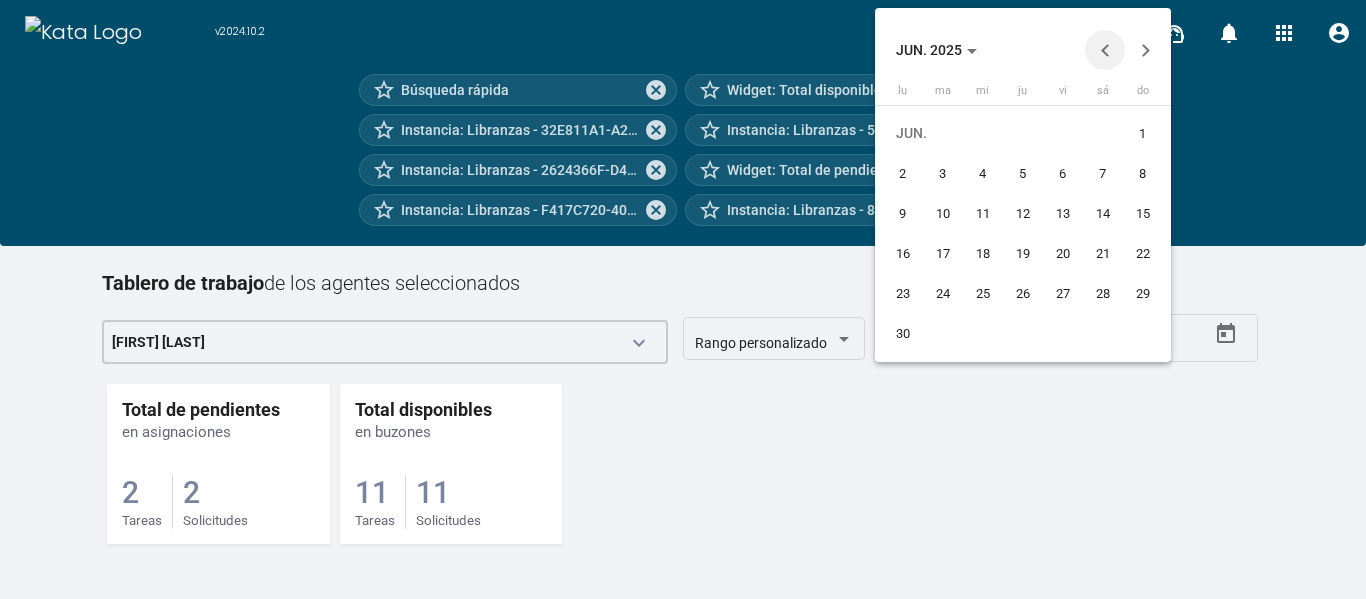 click at bounding box center [1105, 50] 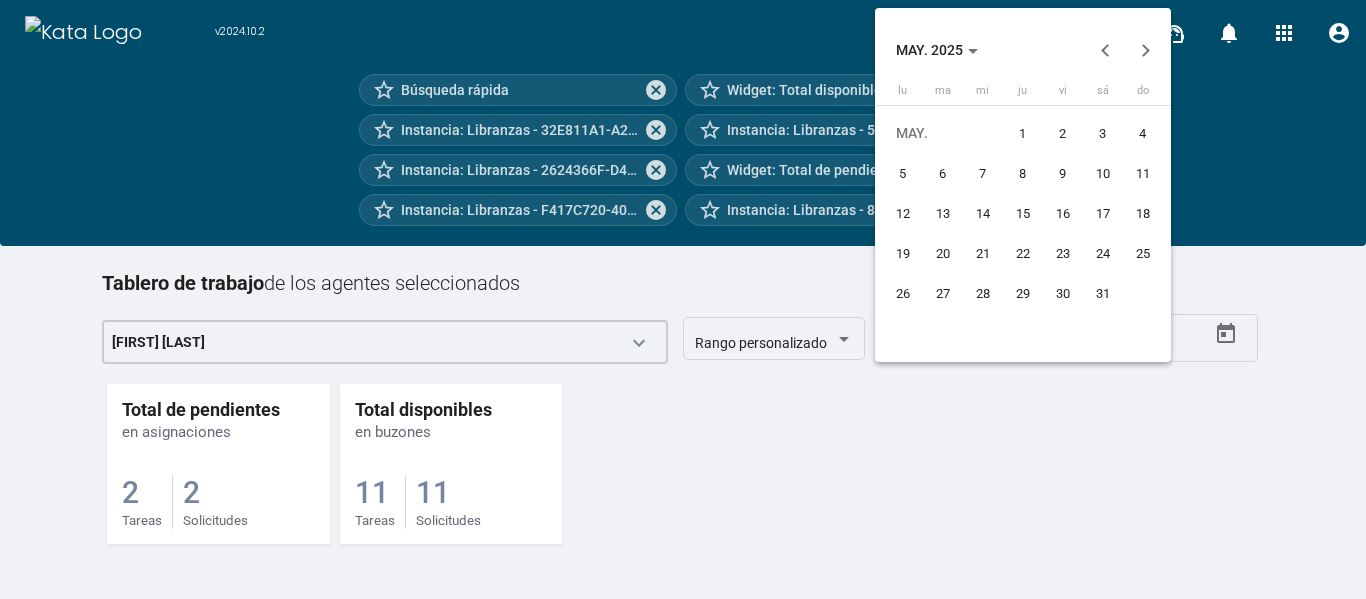click at bounding box center (1105, 50) 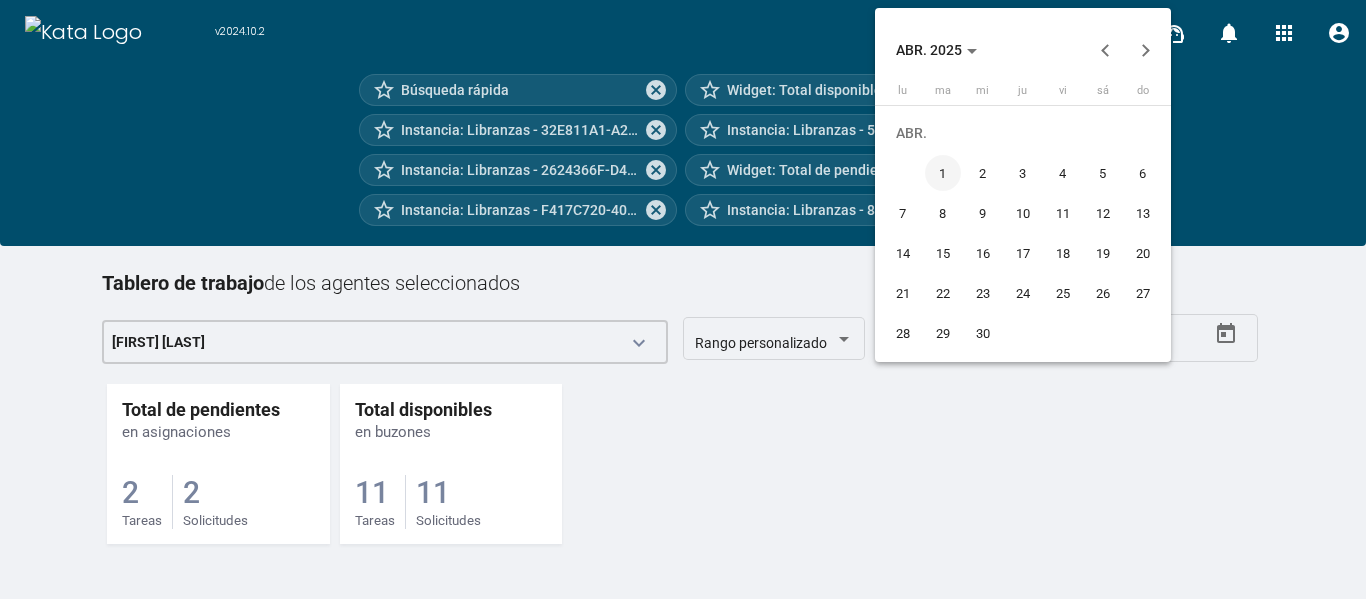 click on "1" at bounding box center (943, 173) 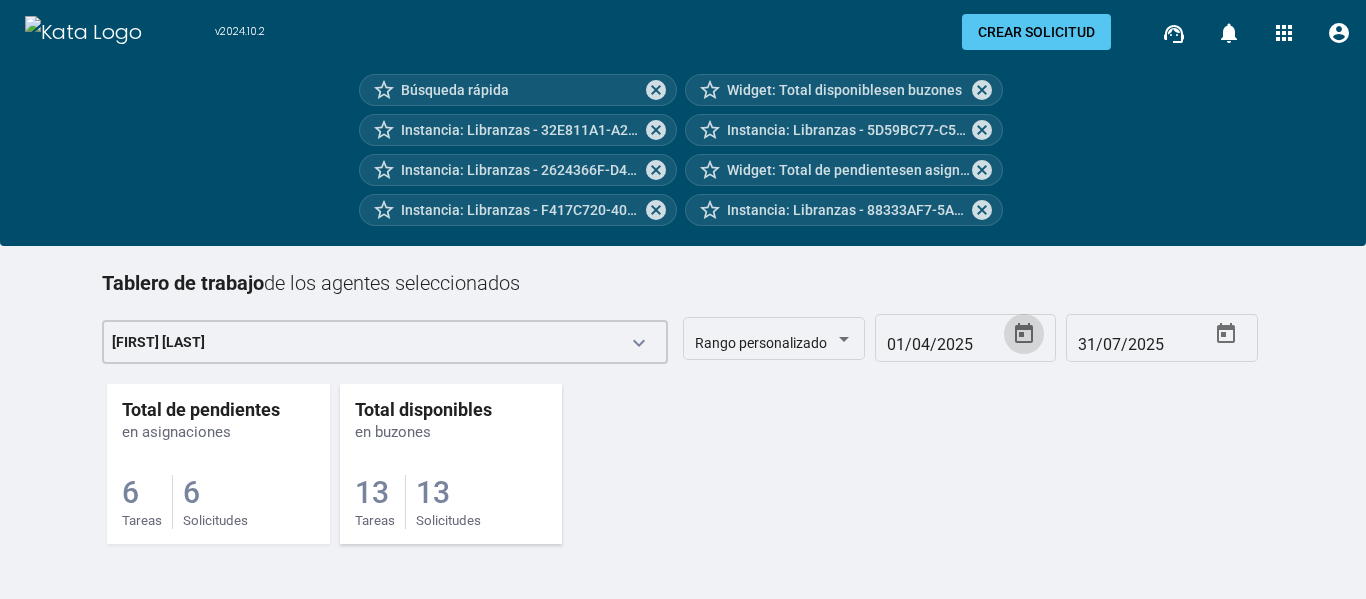click on "13 Tareas 13 Solicitudes" at bounding box center (218, 485) 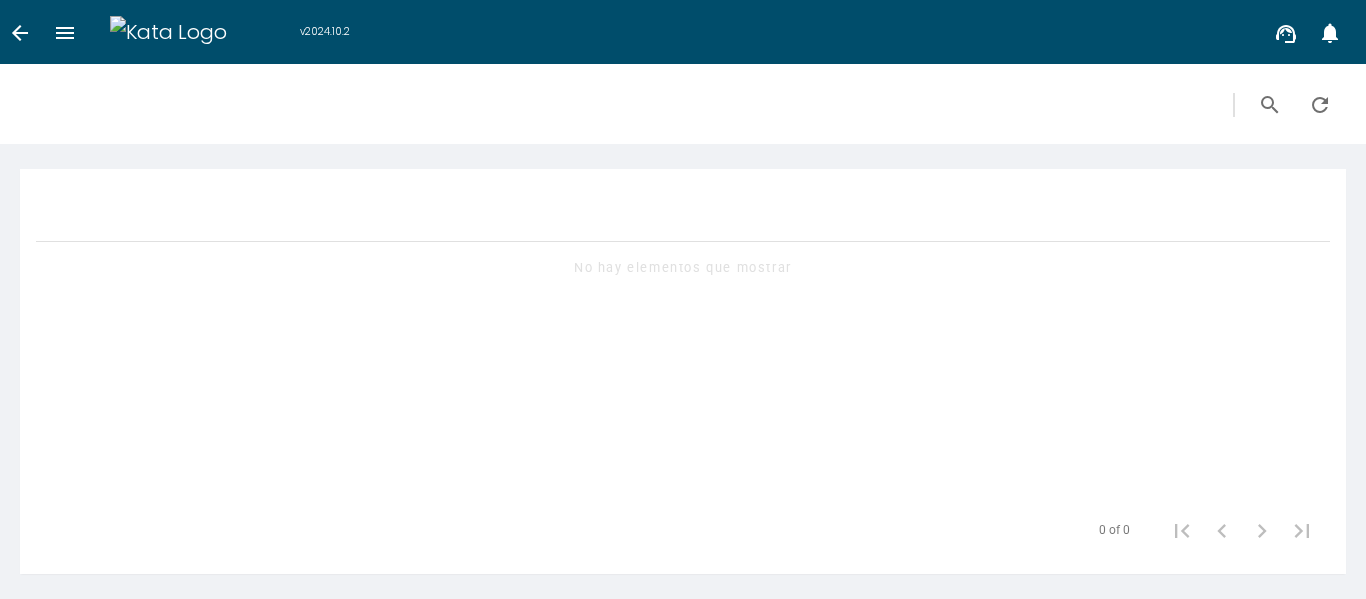 scroll, scrollTop: 0, scrollLeft: 0, axis: both 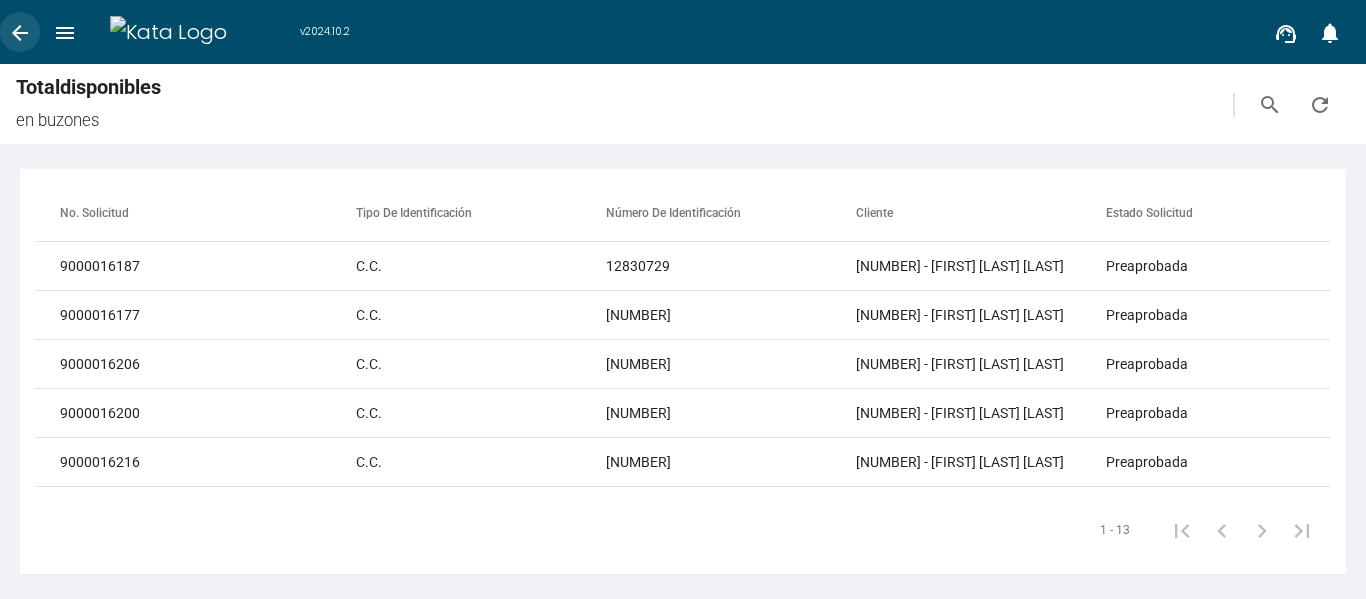 click on "arrow_back" at bounding box center [20, 33] 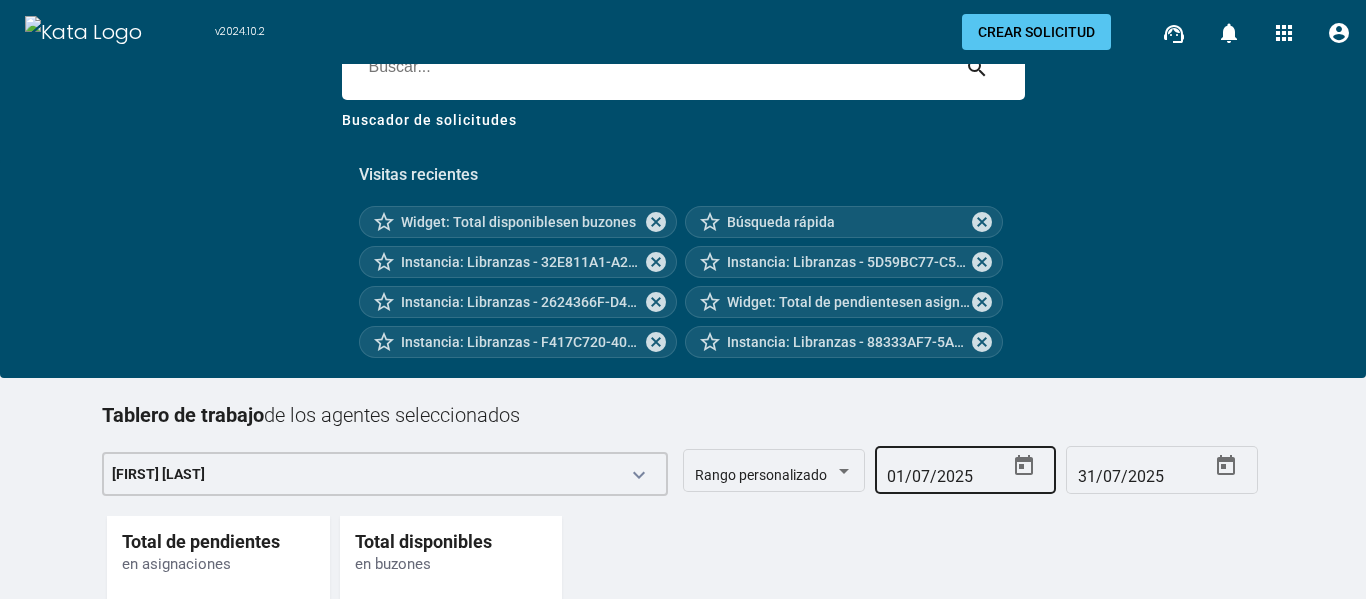 scroll, scrollTop: 262, scrollLeft: 0, axis: vertical 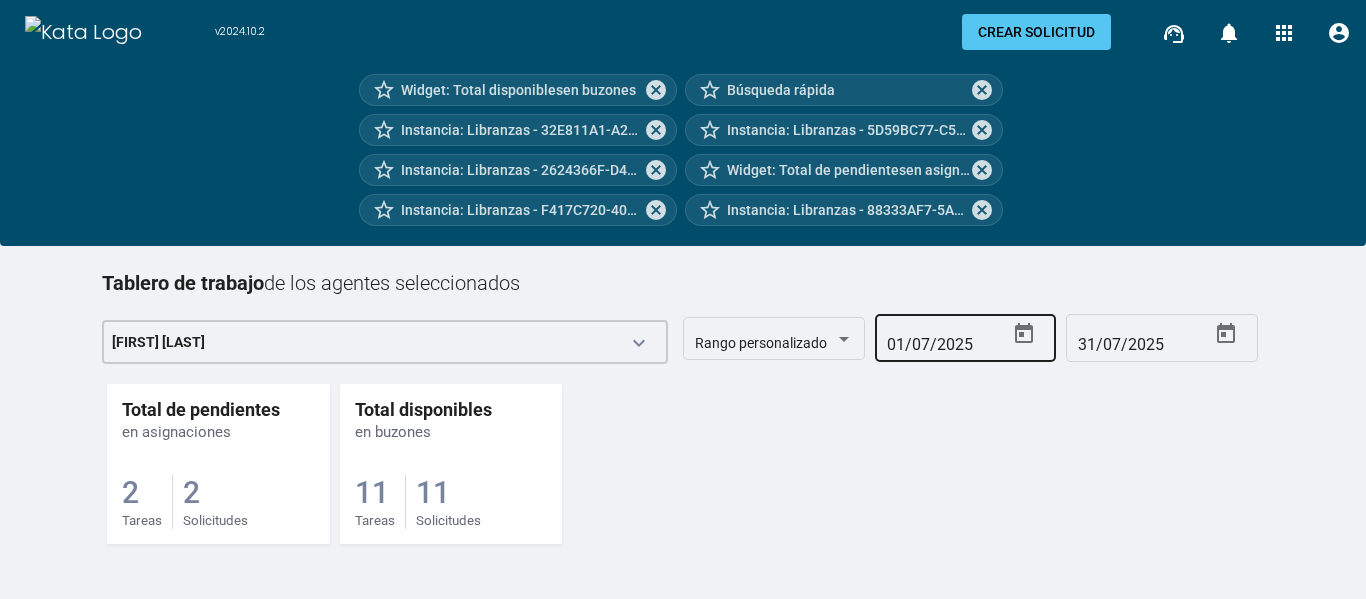 click at bounding box center [1024, 333] 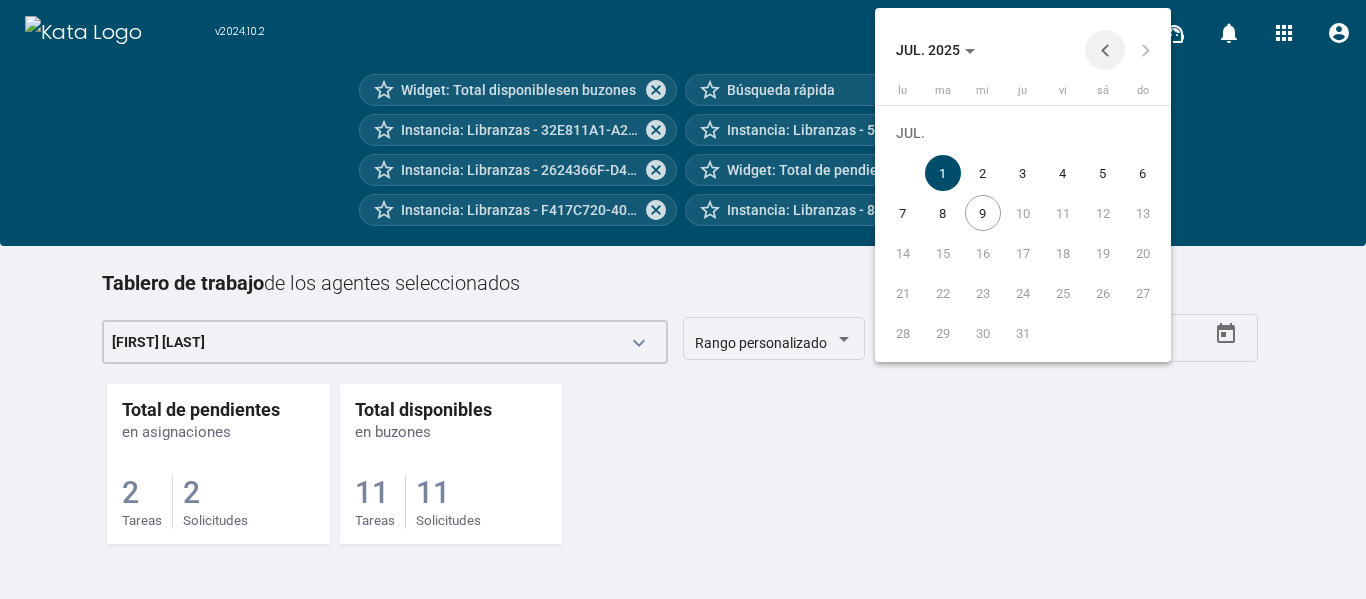 click at bounding box center [1105, 50] 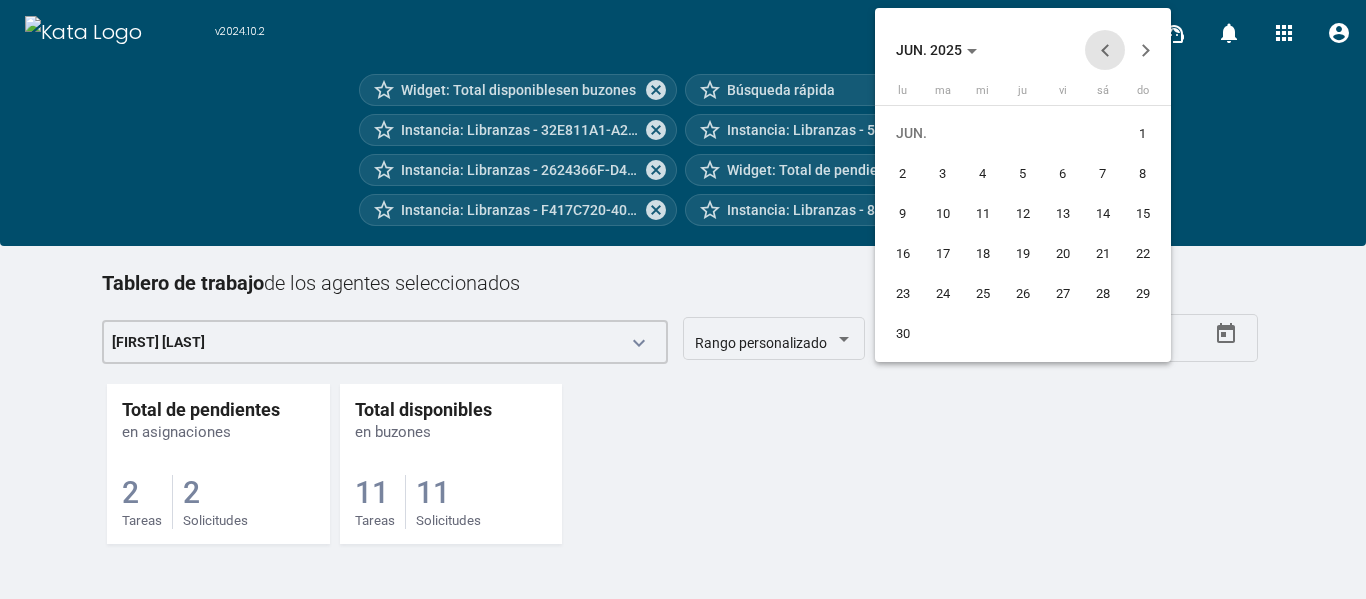 click at bounding box center (1105, 50) 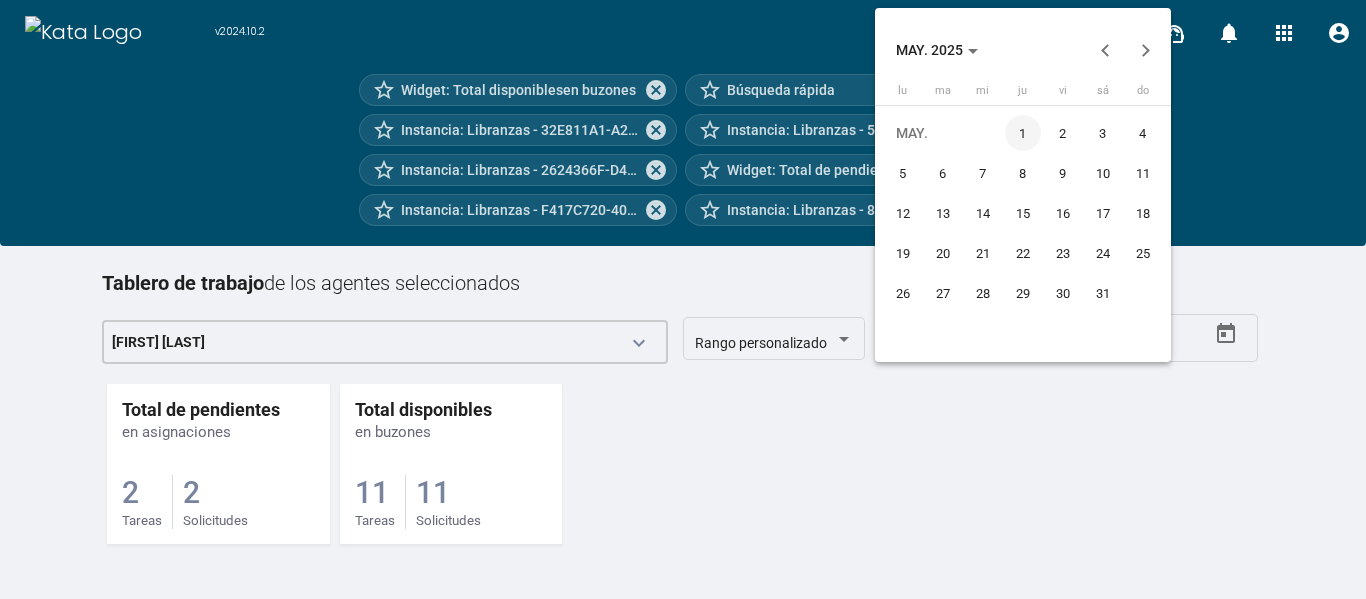click on "1" at bounding box center (1023, 133) 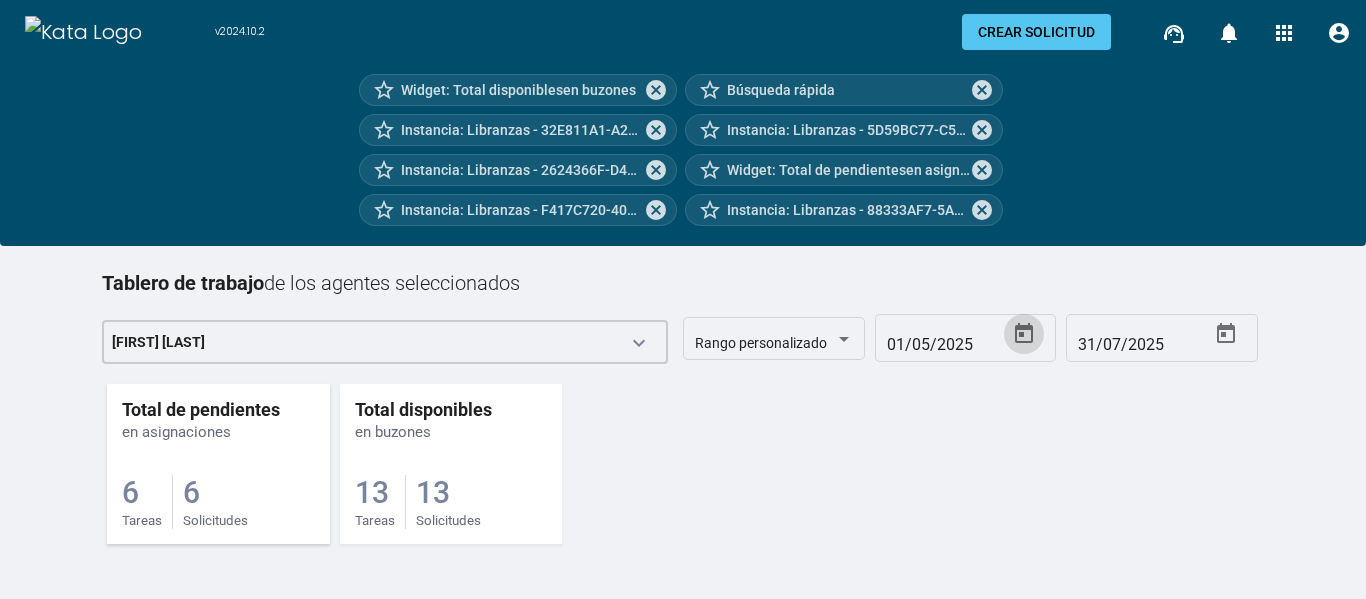 click on "Total de pendientes" at bounding box center (201, 409) 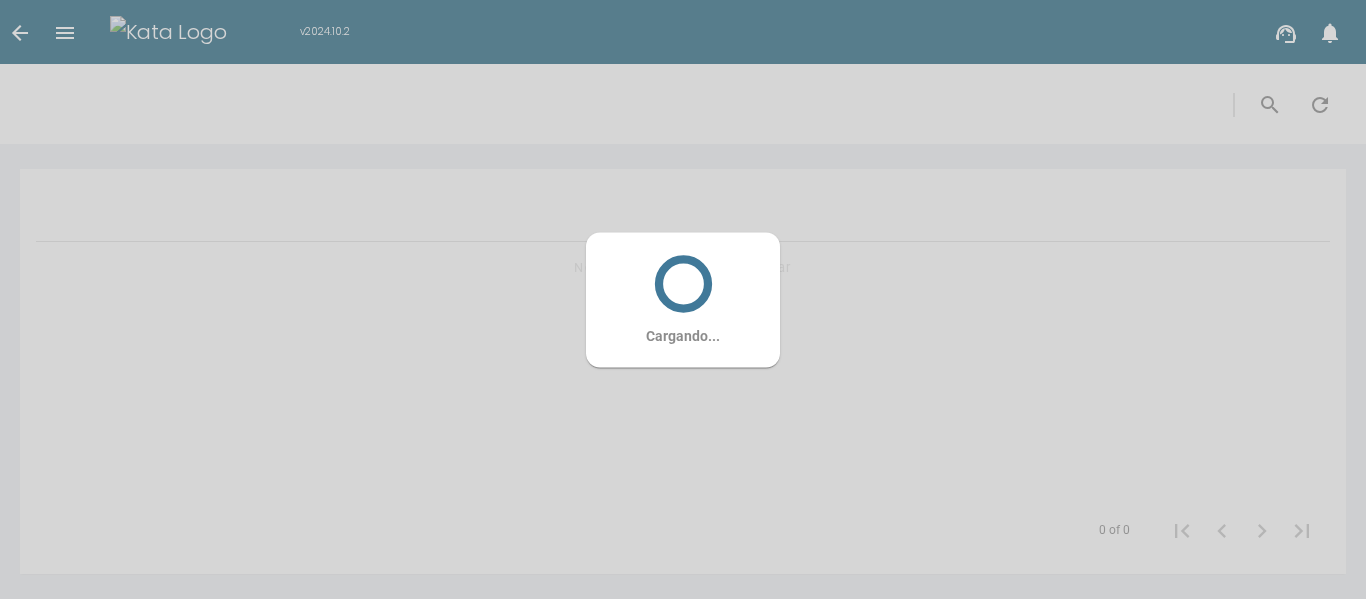 scroll, scrollTop: 0, scrollLeft: 0, axis: both 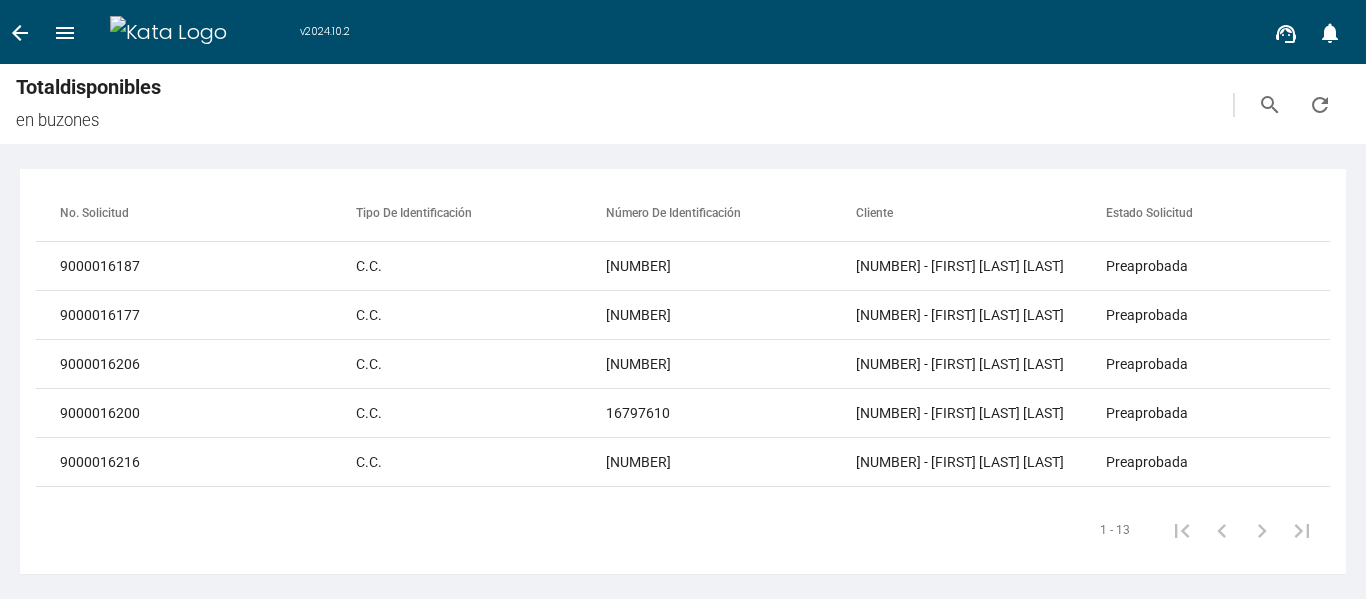 click on "arrow_back" at bounding box center (20, 33) 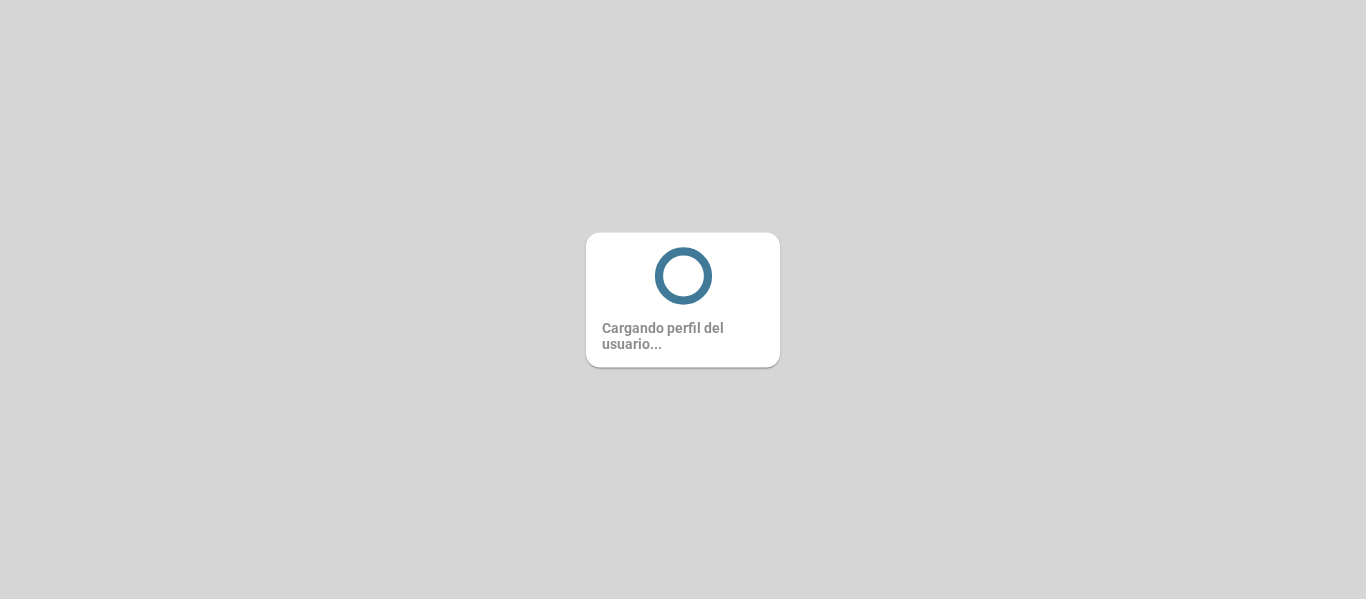 scroll, scrollTop: 0, scrollLeft: 0, axis: both 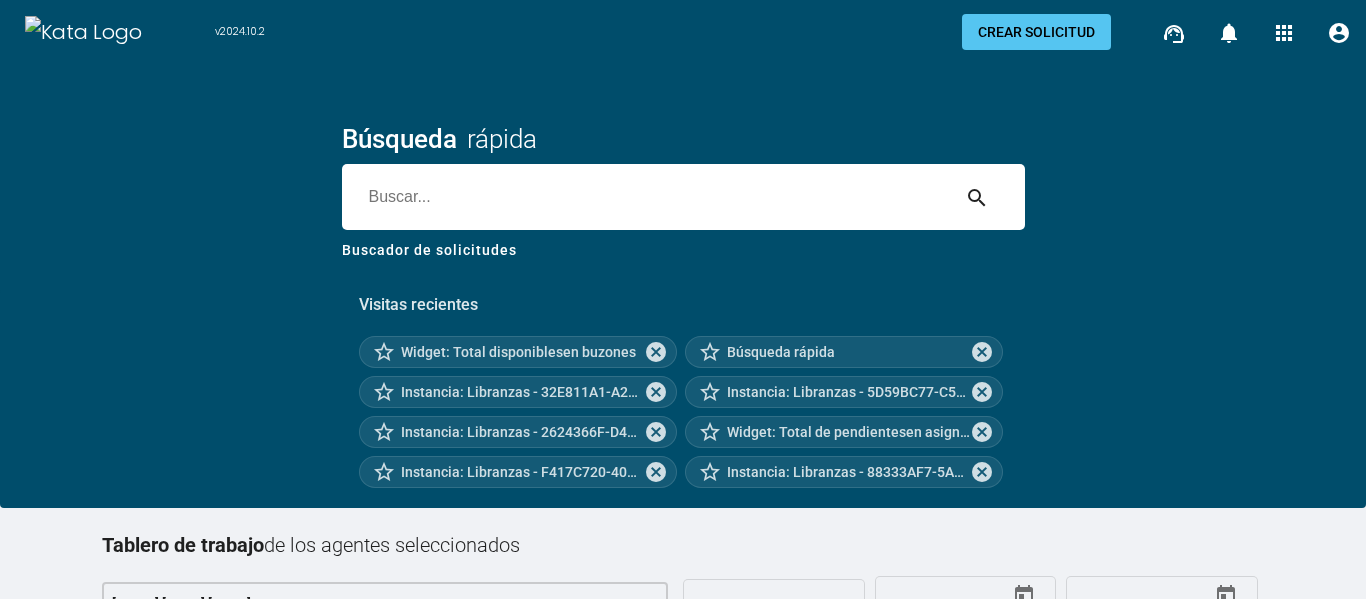 click at bounding box center (645, 197) 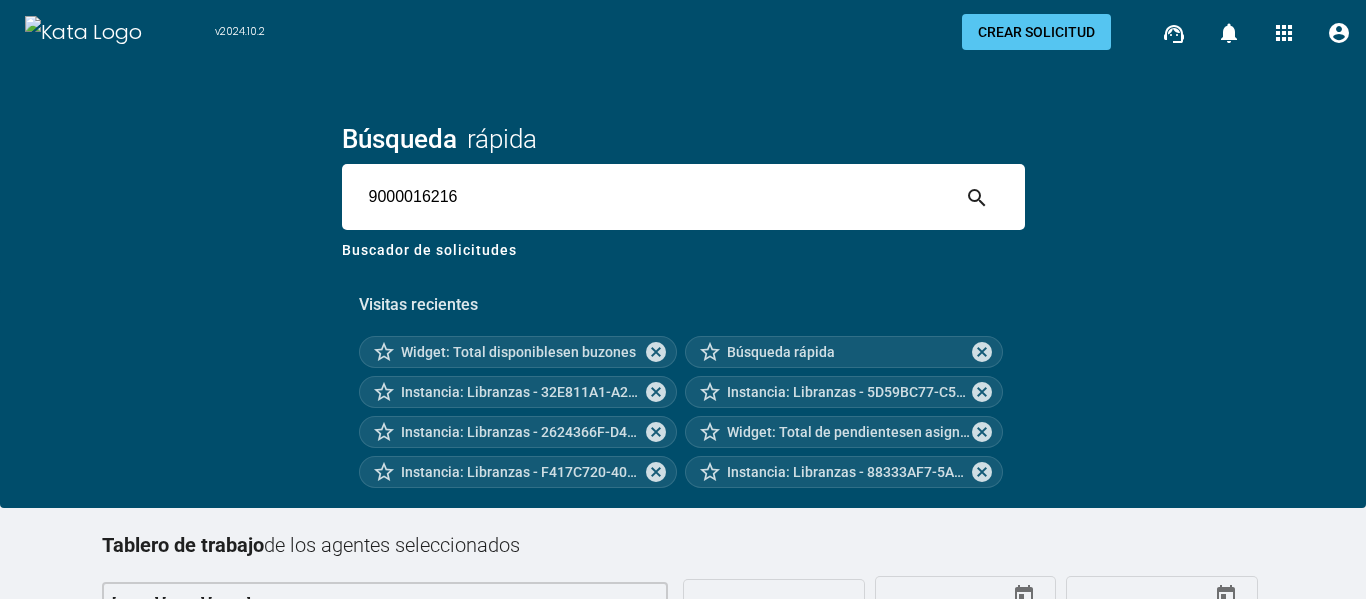 type on "9000016216" 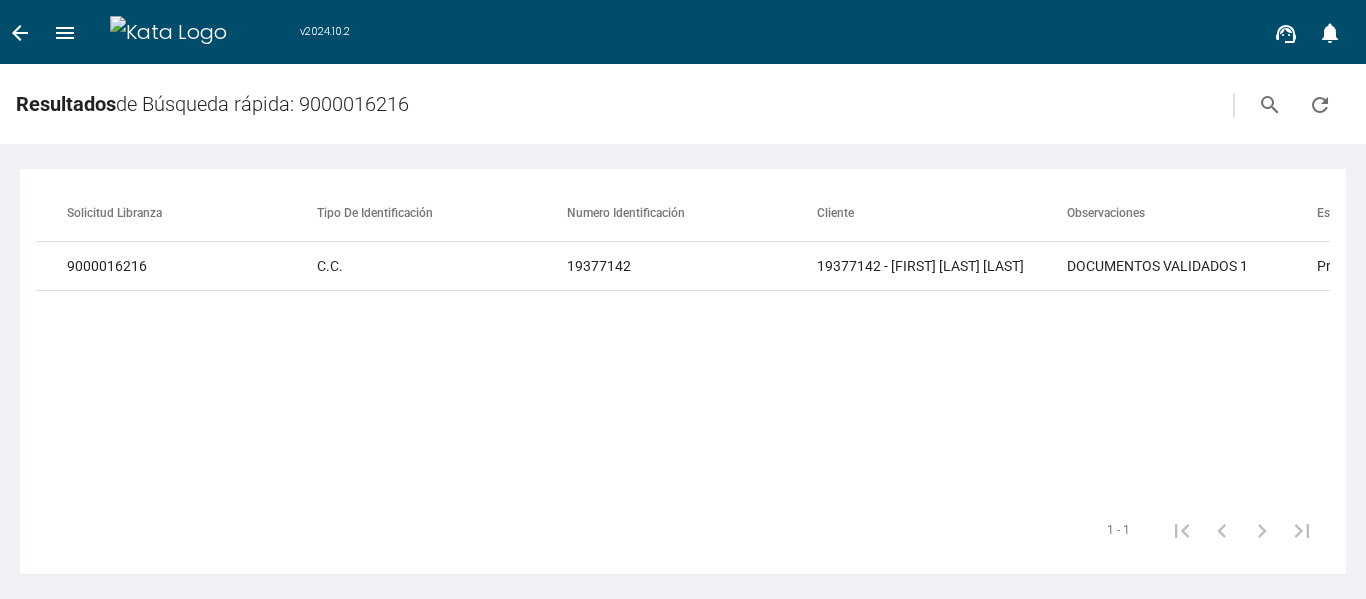 scroll, scrollTop: 0, scrollLeft: 292, axis: horizontal 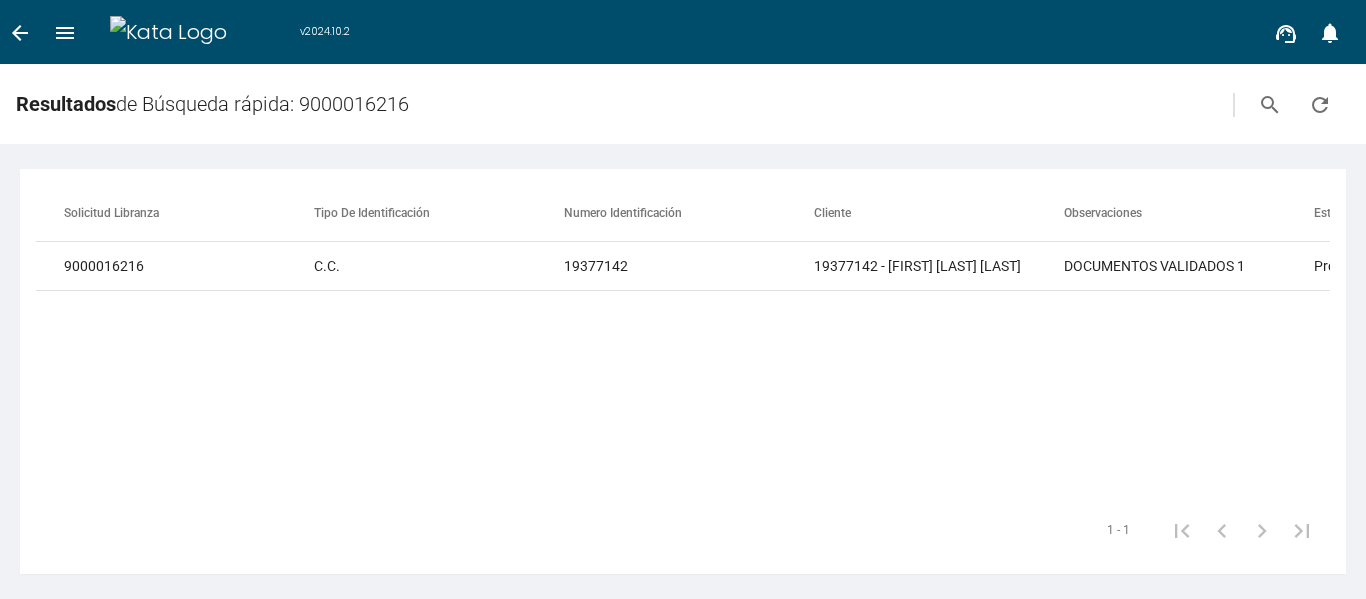 drag, startPoint x: 570, startPoint y: 301, endPoint x: 633, endPoint y: 314, distance: 64.327286 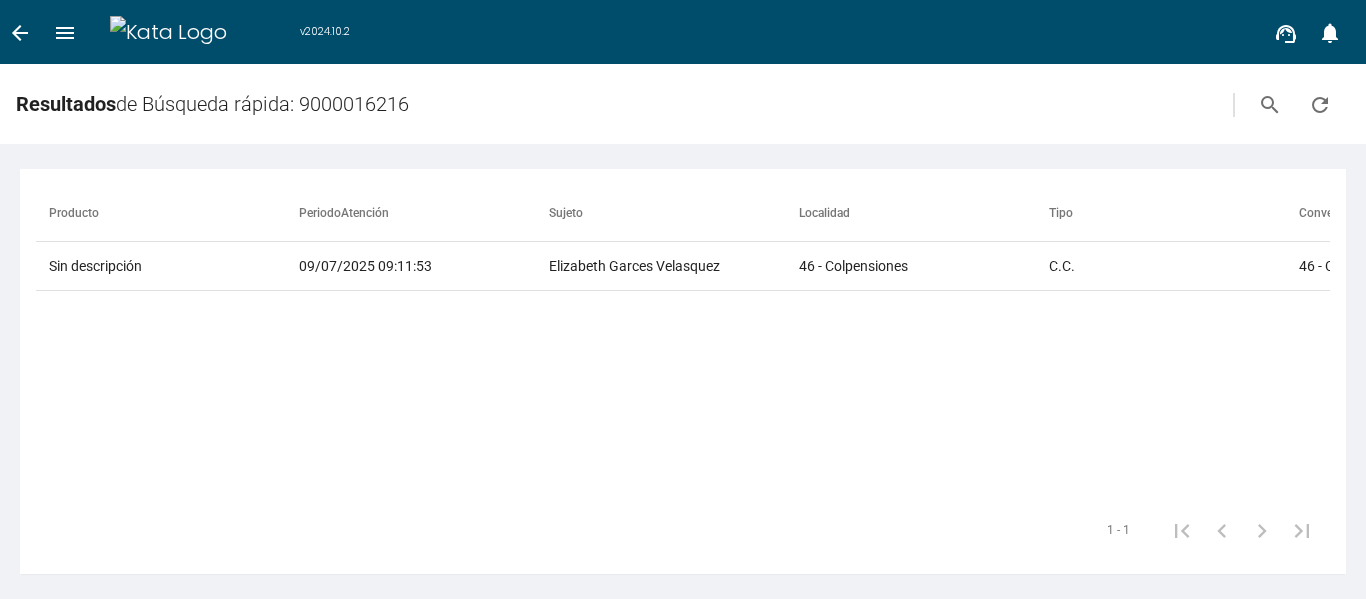 scroll, scrollTop: 0, scrollLeft: 1810, axis: horizontal 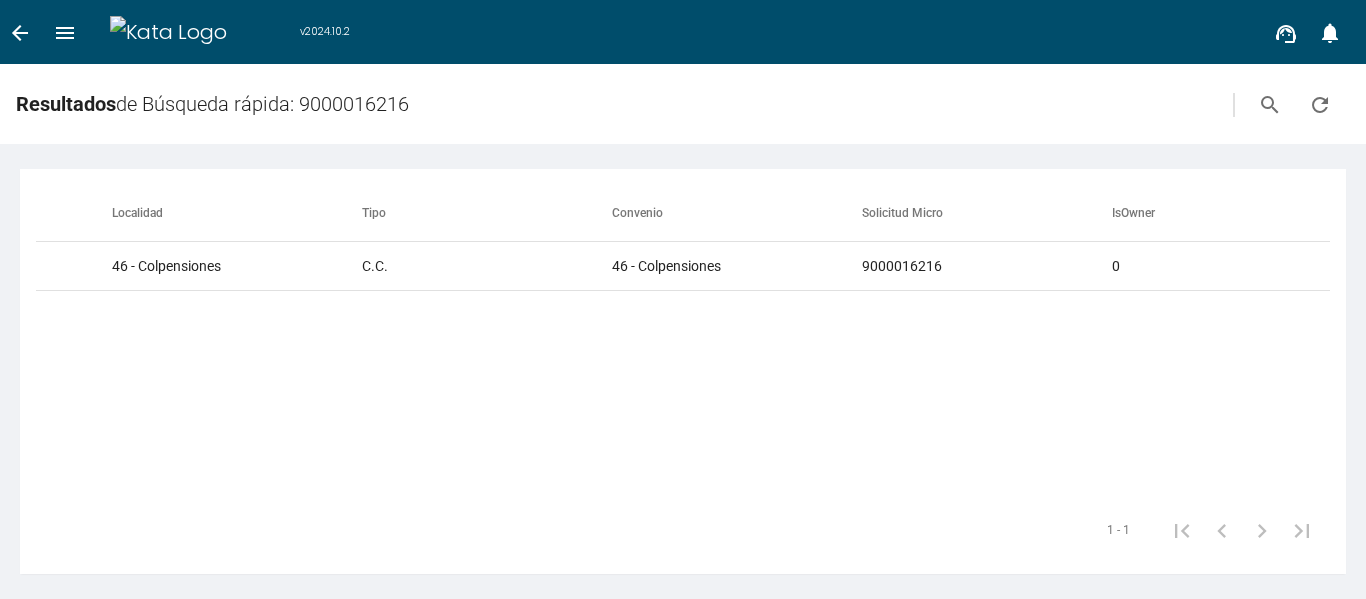 click on "arrow_back" at bounding box center (20, 33) 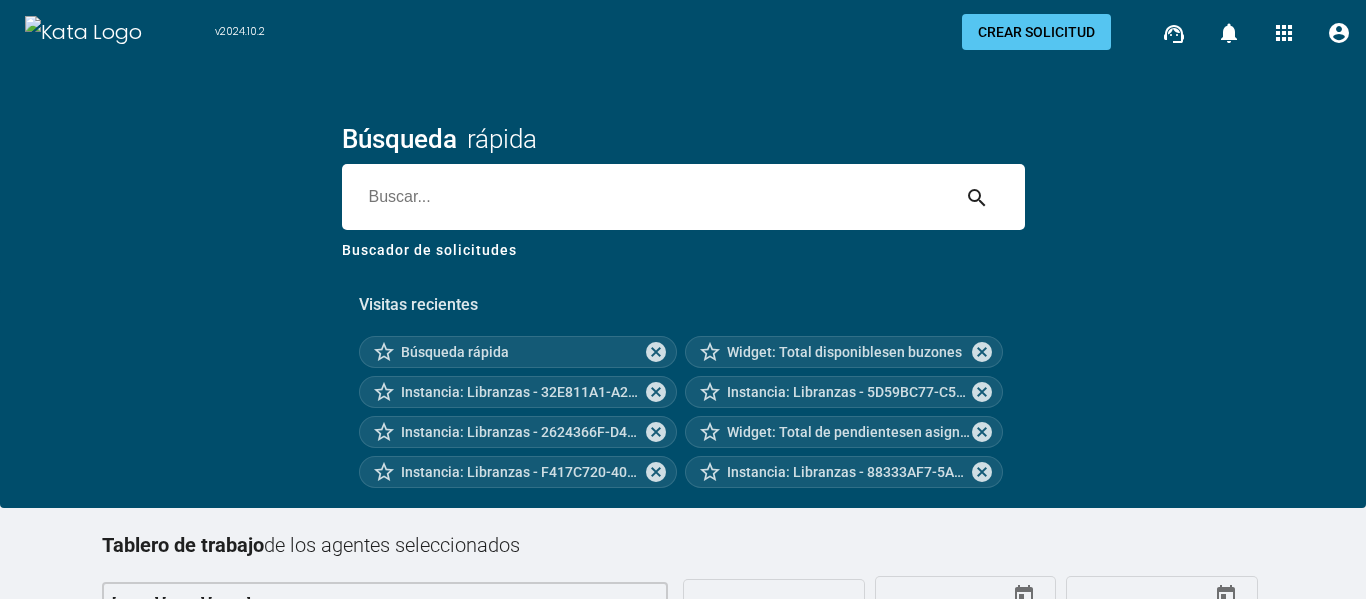 click at bounding box center (645, 197) 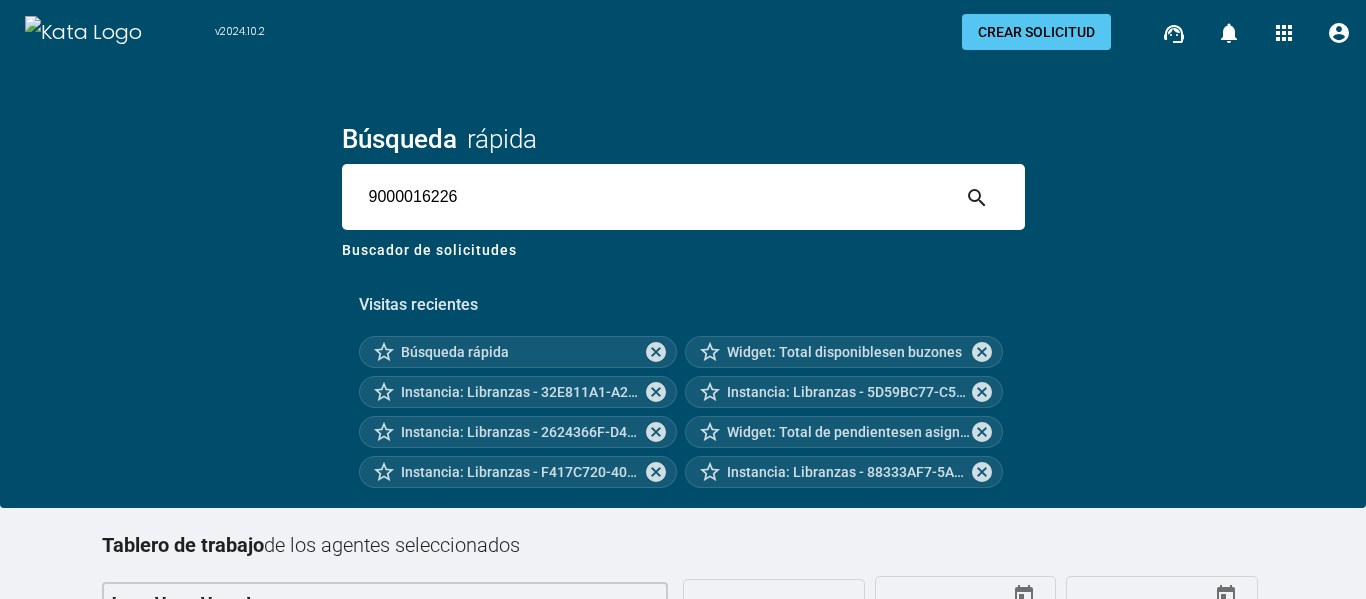 type on "9000016226" 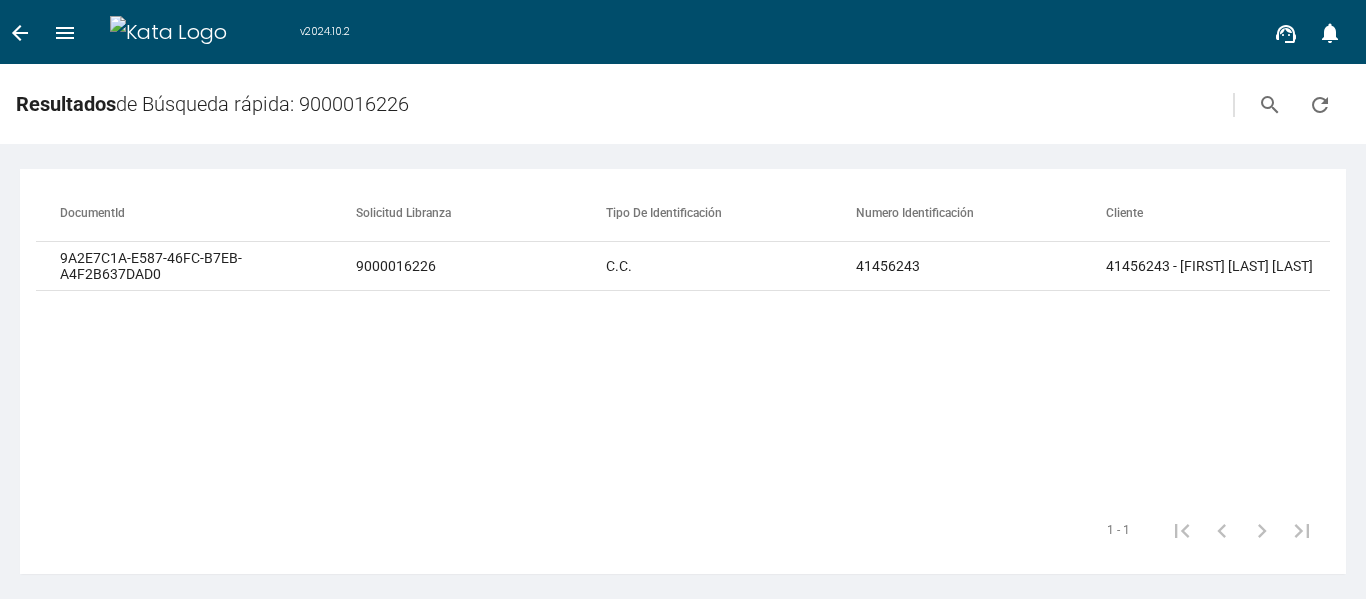 drag, startPoint x: 843, startPoint y: 312, endPoint x: 924, endPoint y: 313, distance: 81.00617 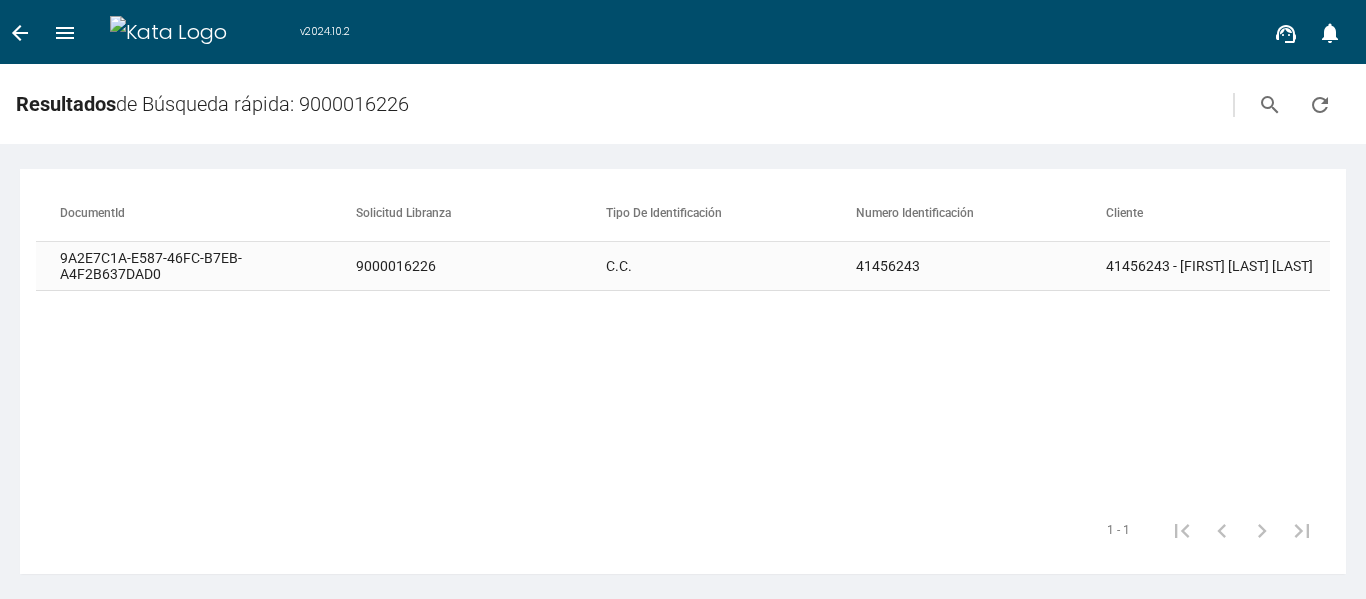 copy on "41456243" 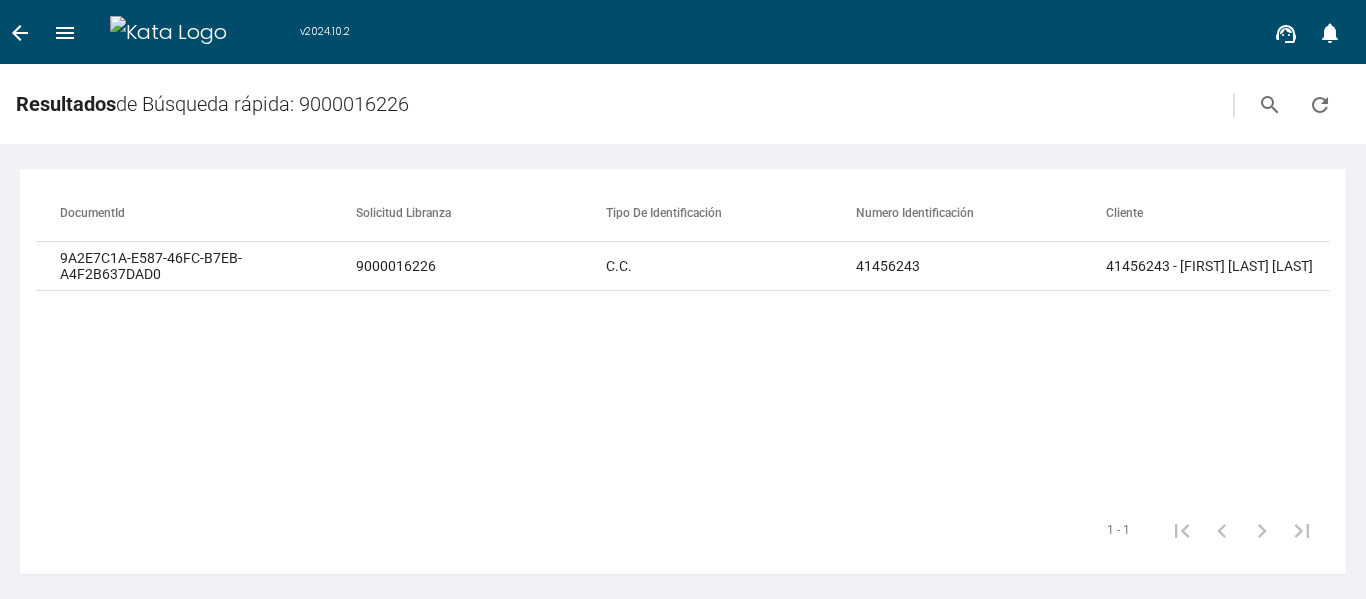 drag, startPoint x: 1192, startPoint y: 296, endPoint x: 1102, endPoint y: 306, distance: 90.55385 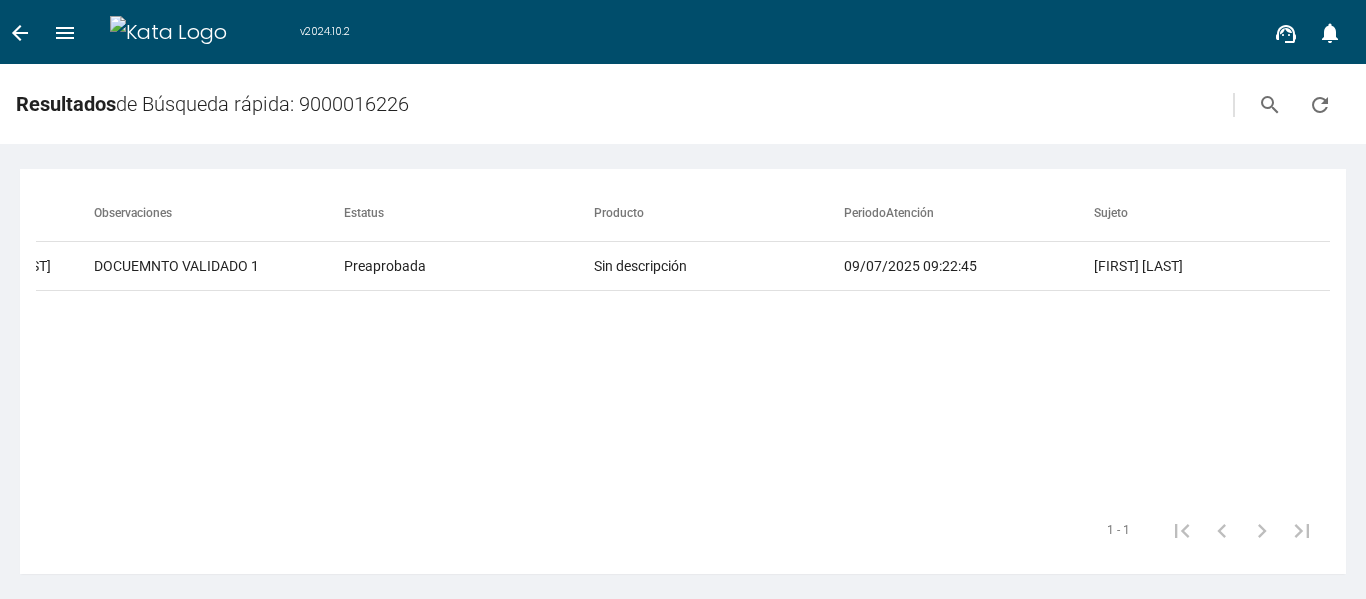 scroll, scrollTop: 0, scrollLeft: 1302, axis: horizontal 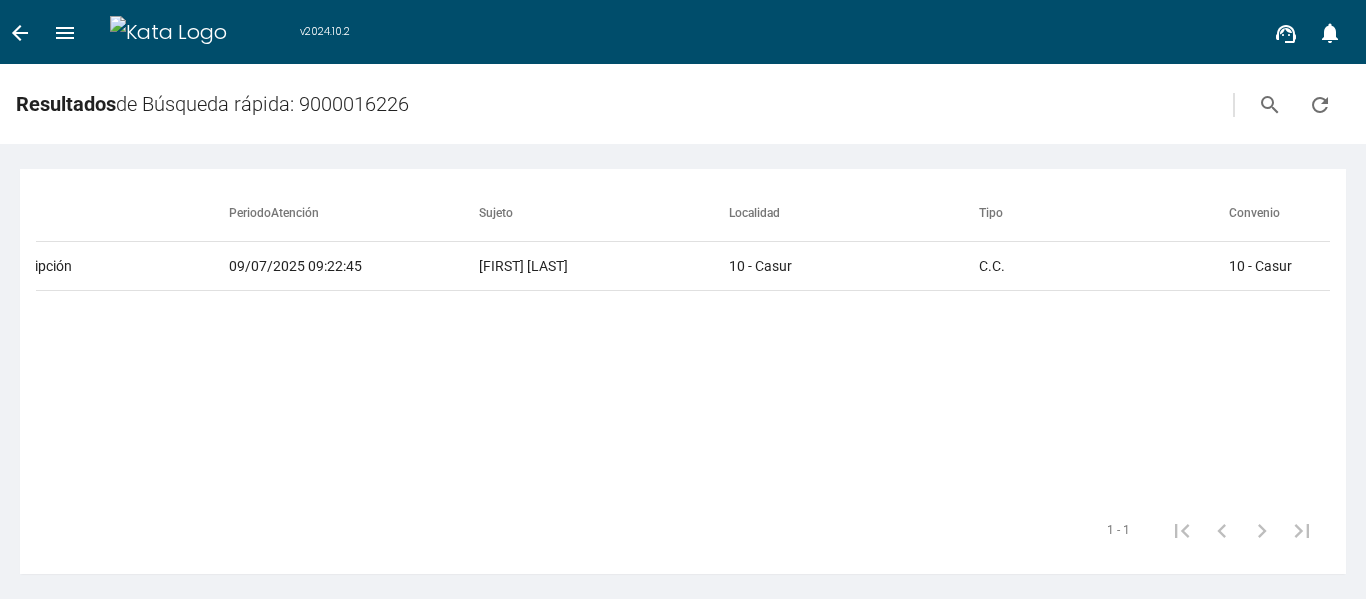 click on "arrow_back" at bounding box center (20, 33) 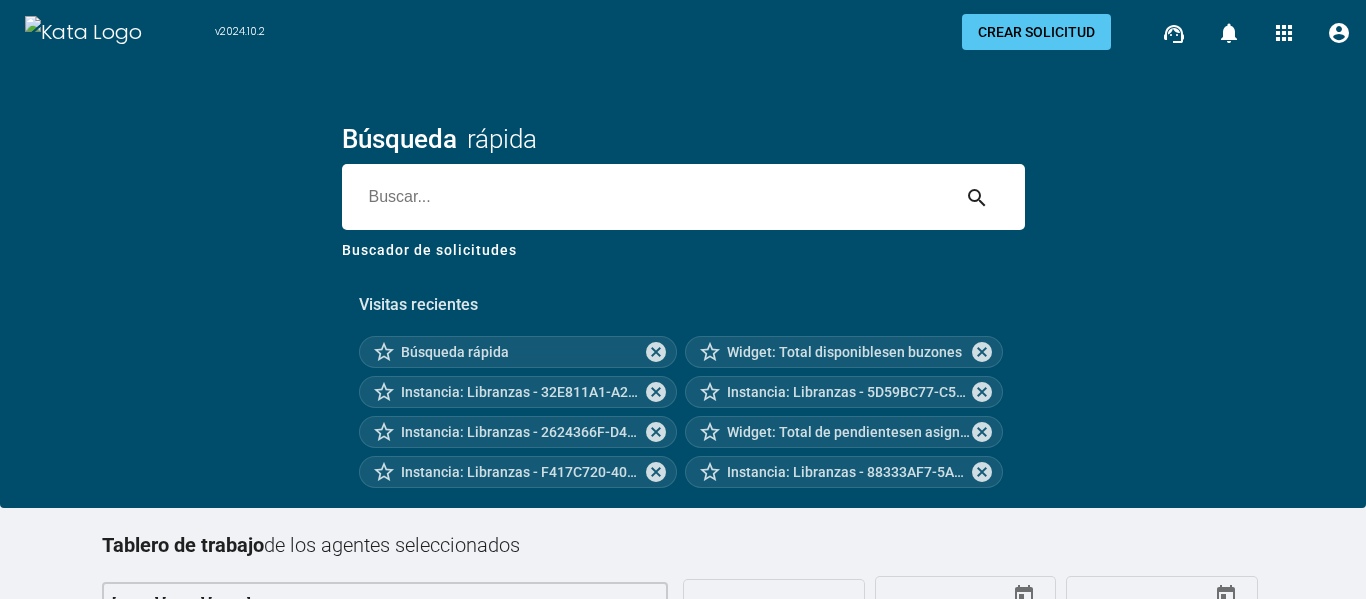drag, startPoint x: 420, startPoint y: 207, endPoint x: 1365, endPoint y: 12, distance: 964.9093 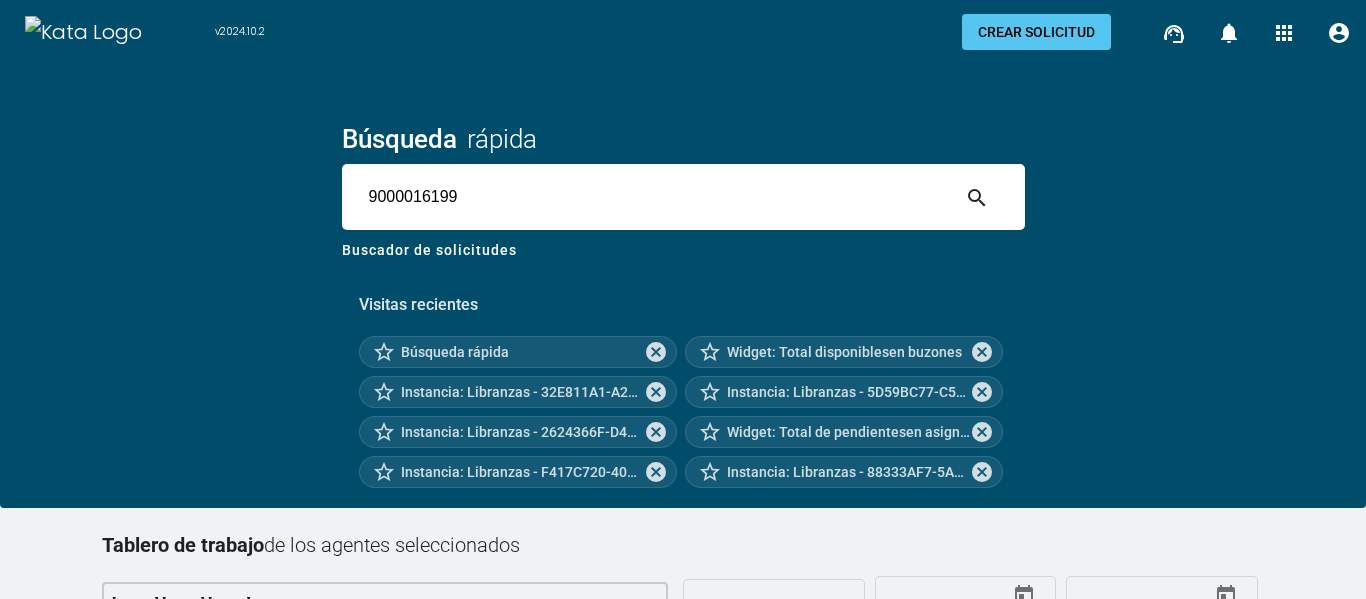 type on "9000016199" 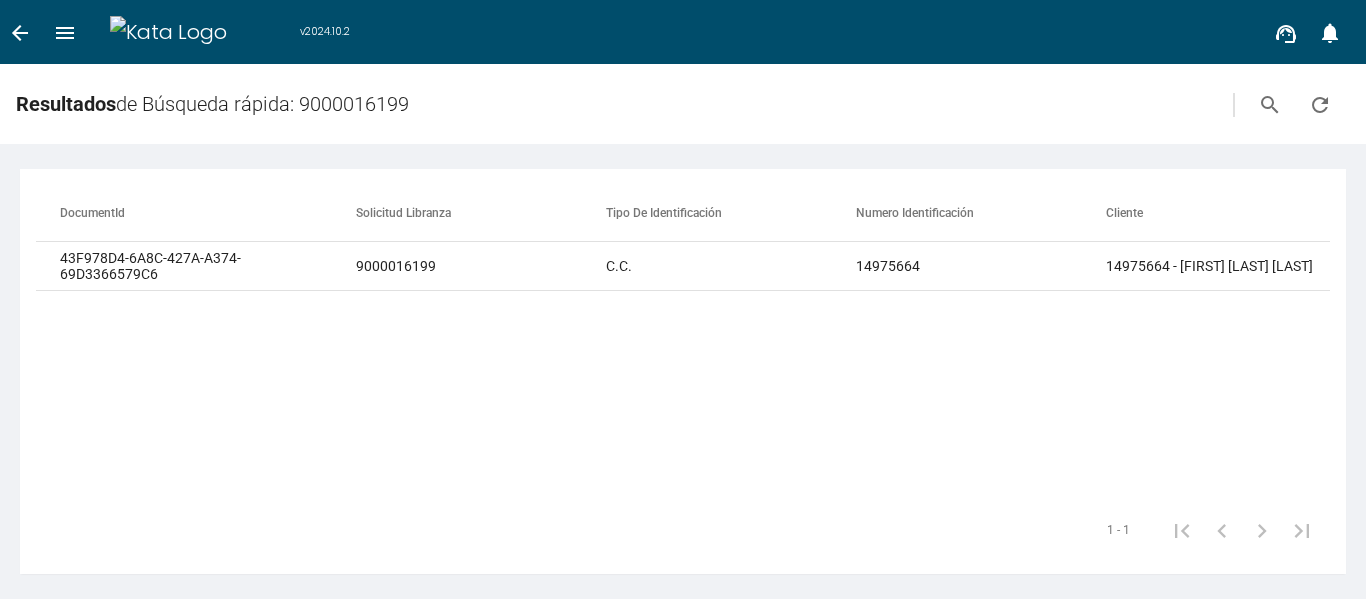 drag, startPoint x: 851, startPoint y: 310, endPoint x: 920, endPoint y: 315, distance: 69.18092 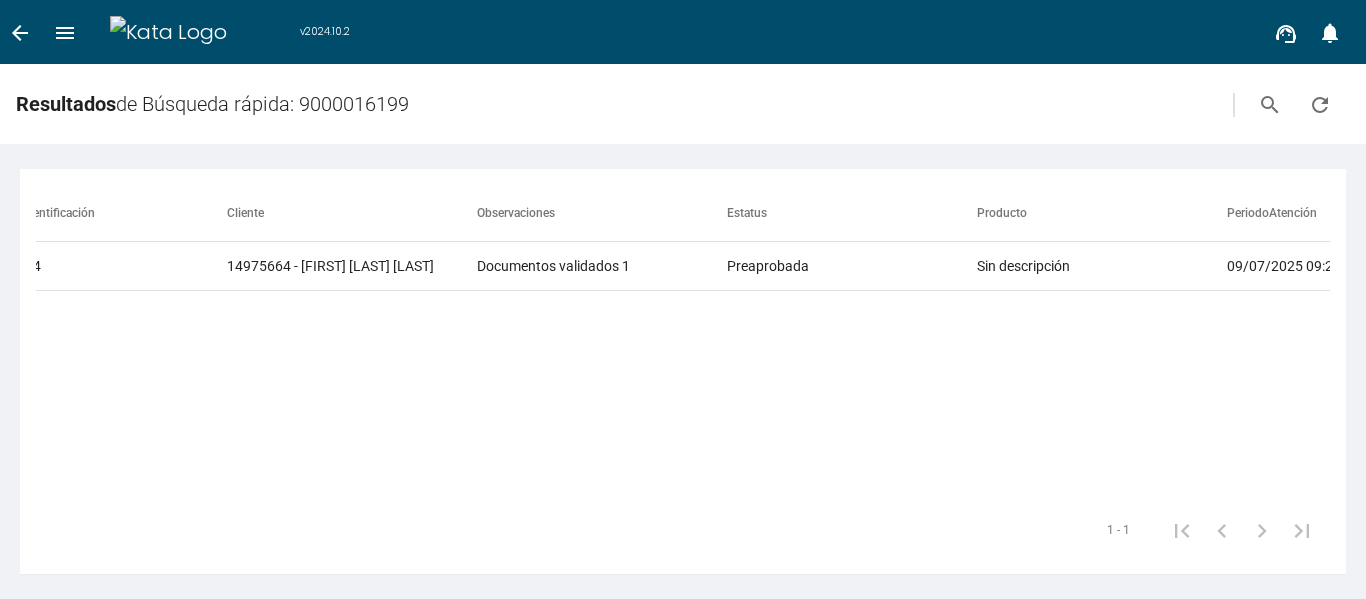 scroll, scrollTop: 0, scrollLeft: 885, axis: horizontal 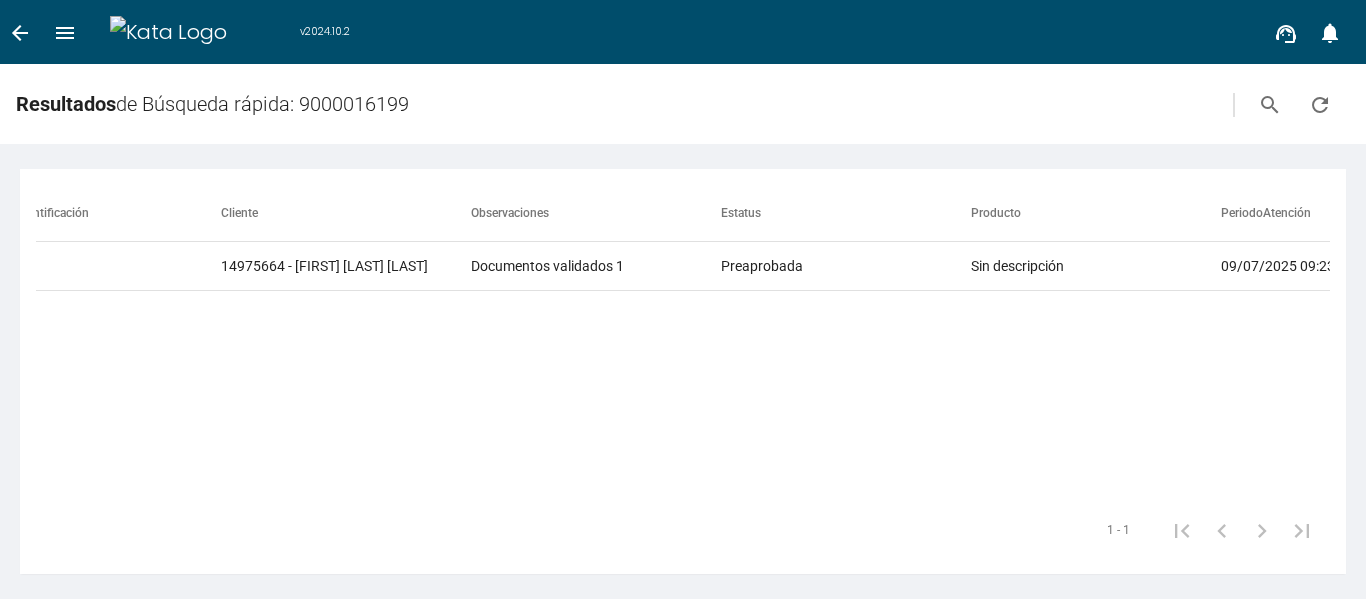 drag, startPoint x: 454, startPoint y: 303, endPoint x: 296, endPoint y: 302, distance: 158.00316 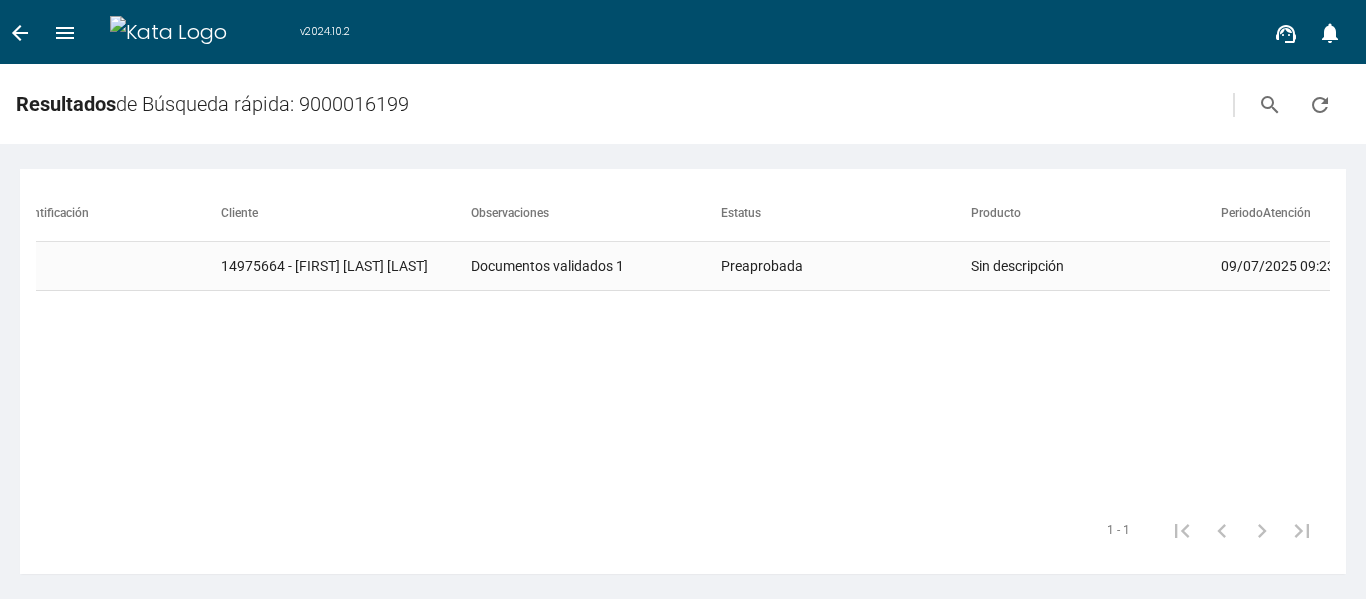 copy on "[FIRST] [LAST] [LAST]" 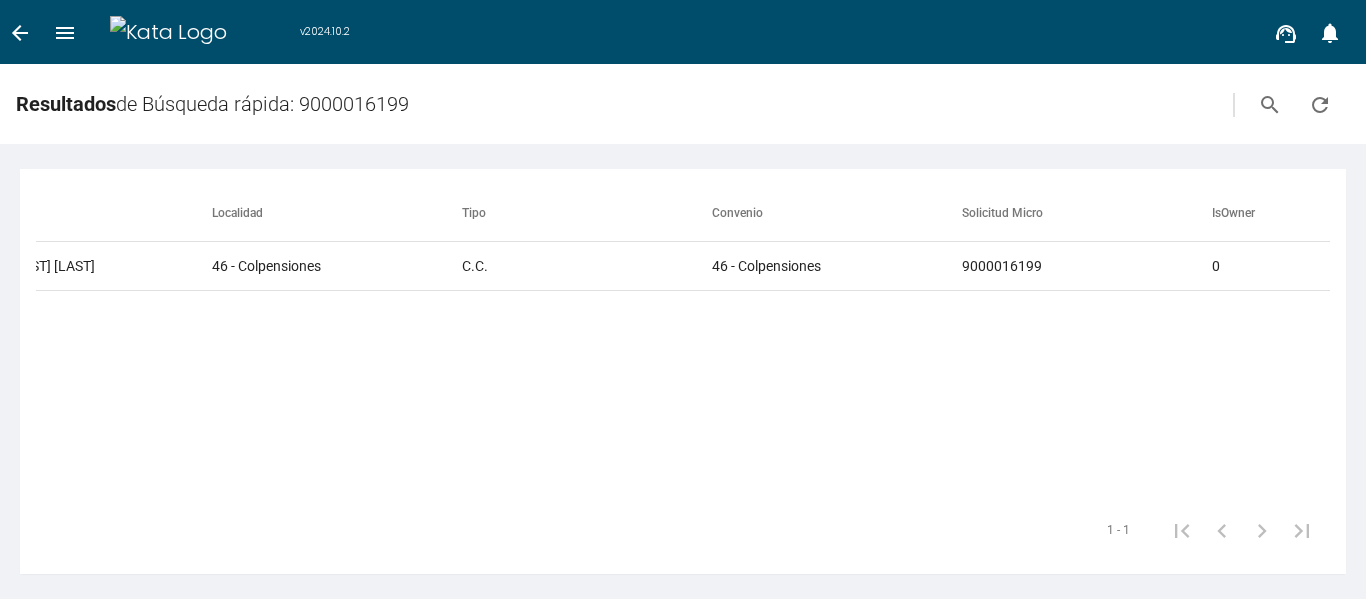 scroll, scrollTop: 0, scrollLeft: 2397, axis: horizontal 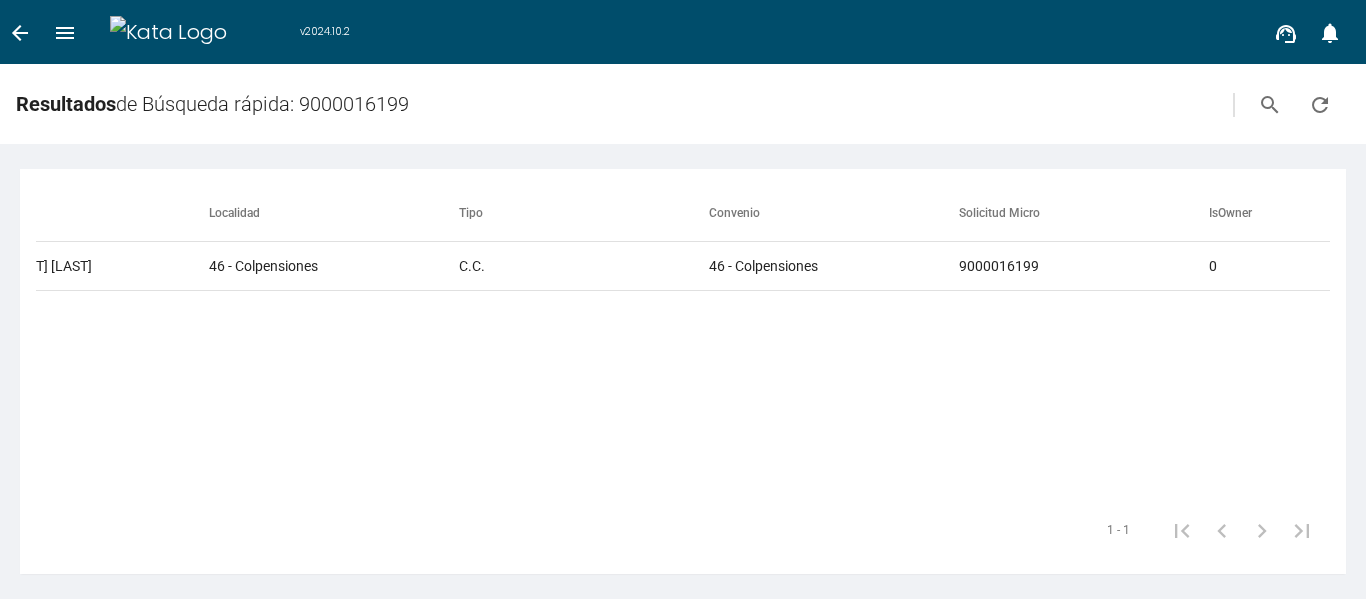 click on "arrow_back" at bounding box center (20, 33) 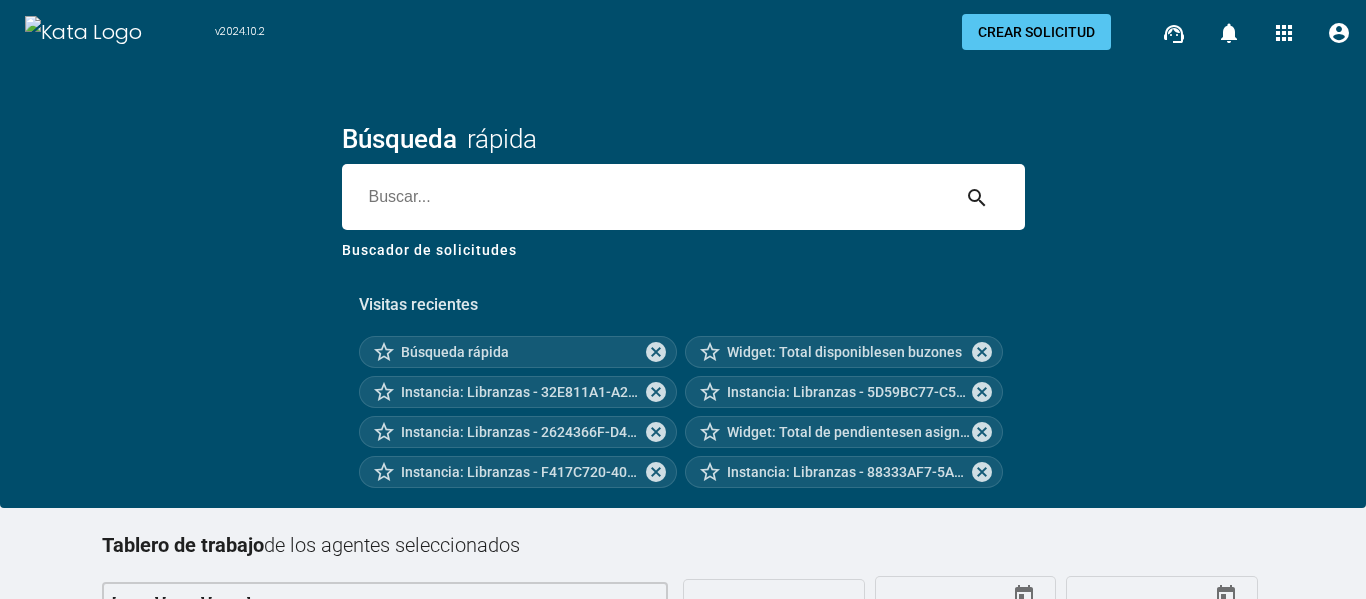 click at bounding box center (645, 197) 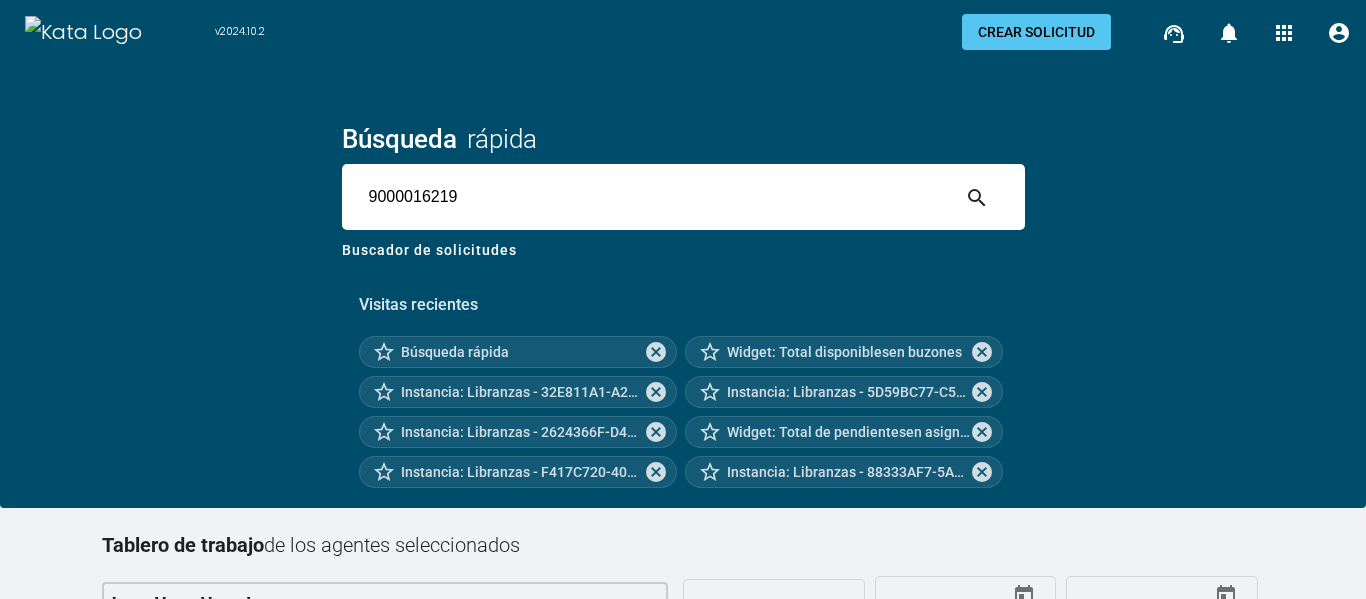 type on "9000016219" 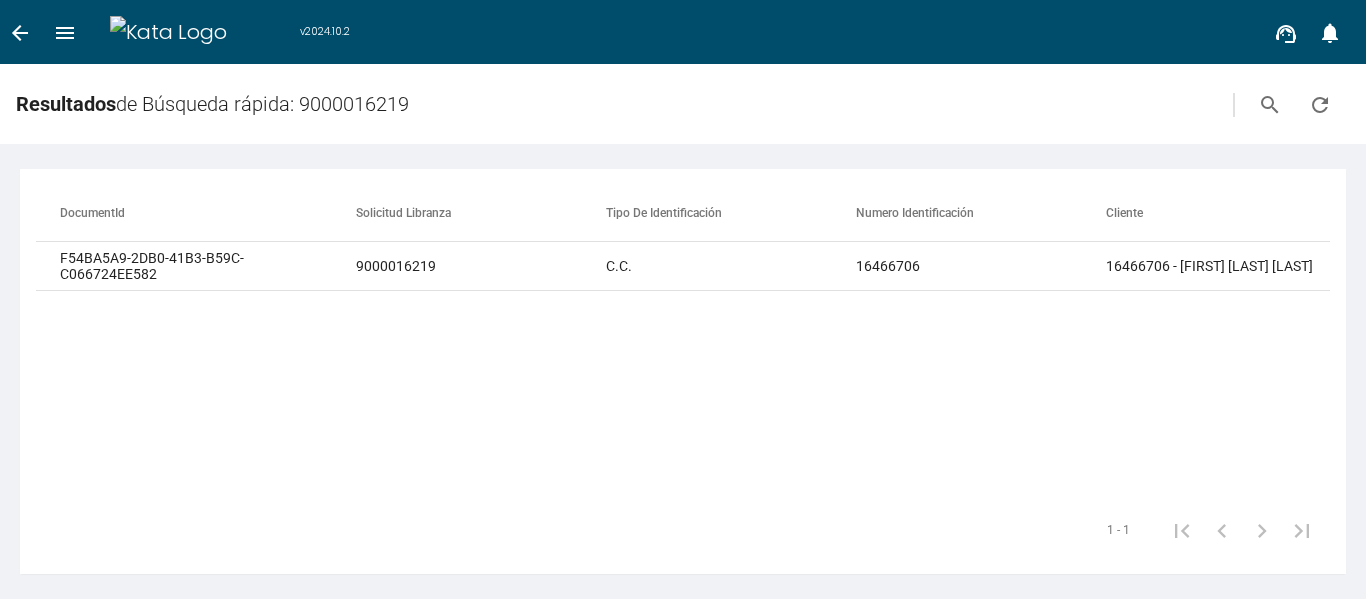 drag, startPoint x: 858, startPoint y: 303, endPoint x: 960, endPoint y: 312, distance: 102.396286 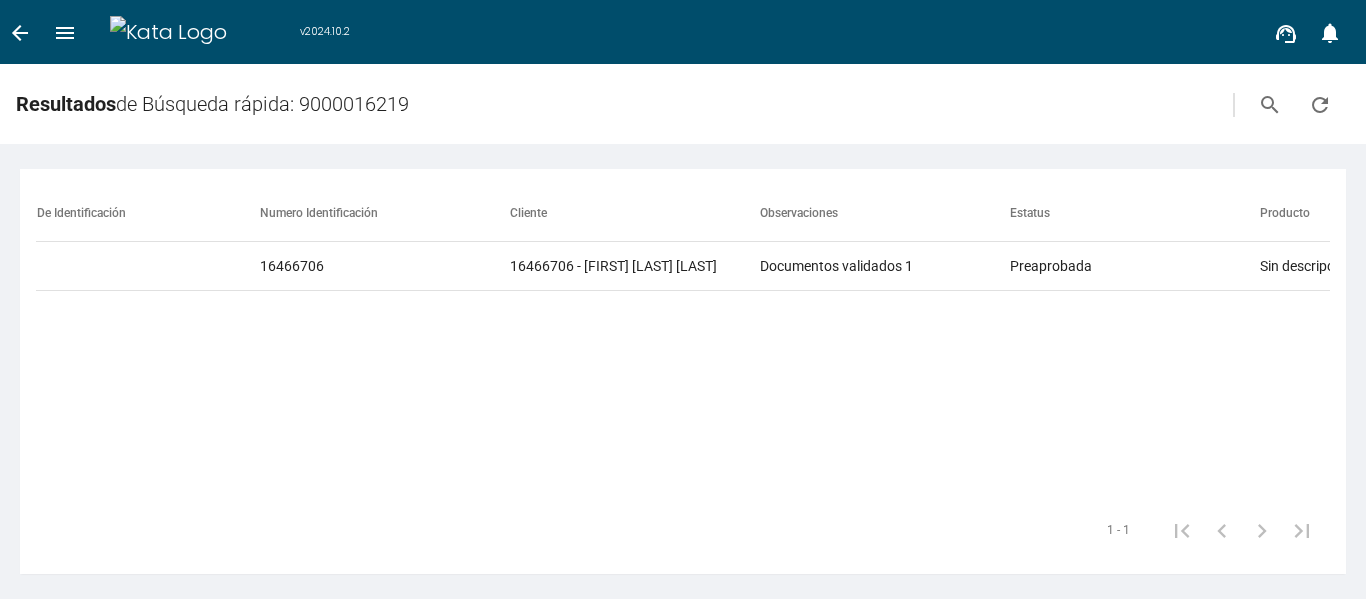 scroll, scrollTop: 0, scrollLeft: 605, axis: horizontal 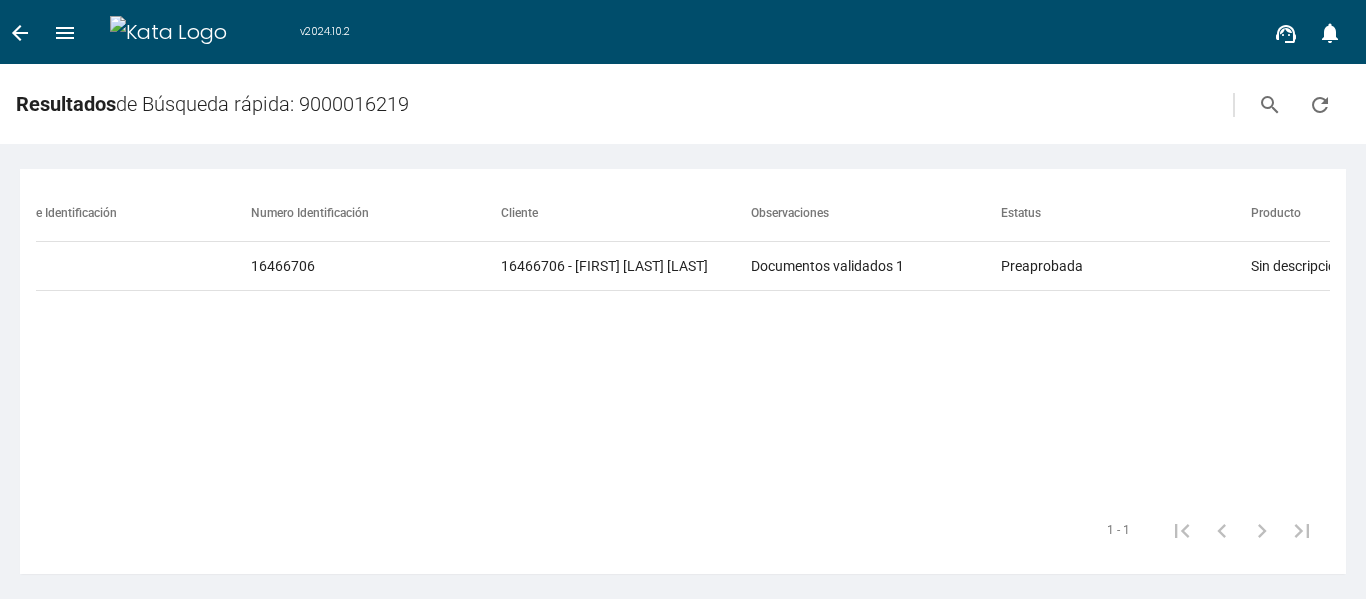 drag, startPoint x: 567, startPoint y: 301, endPoint x: 486, endPoint y: 305, distance: 81.09871 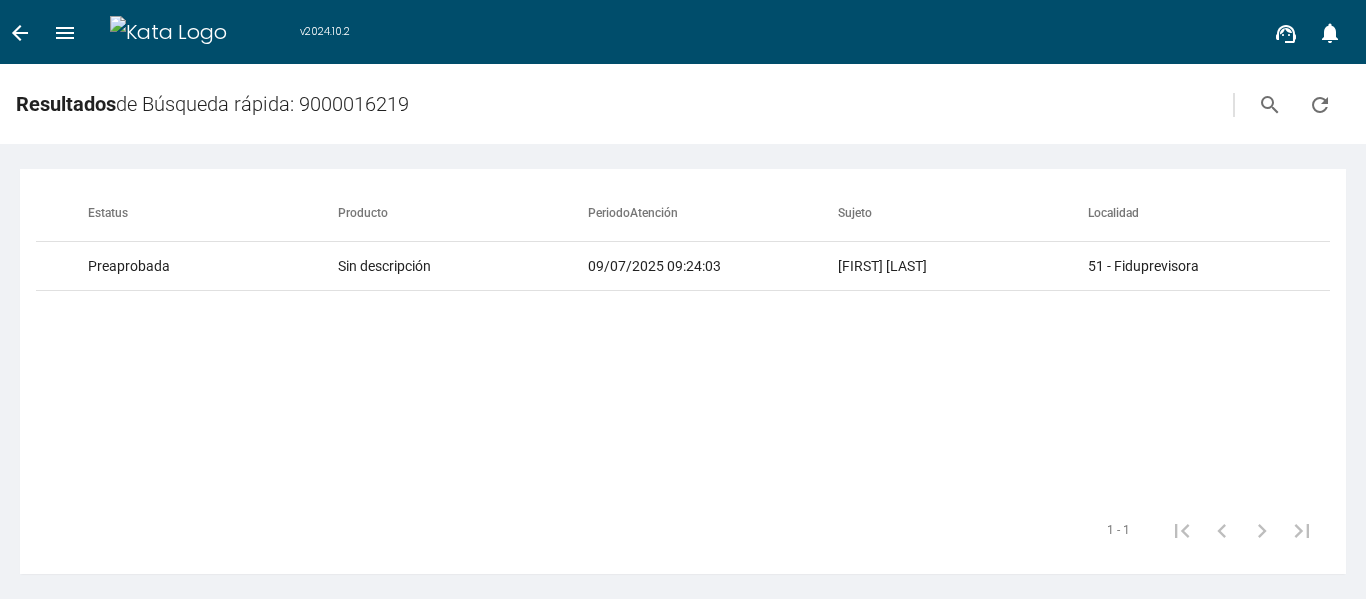scroll, scrollTop: 0, scrollLeft: 1521, axis: horizontal 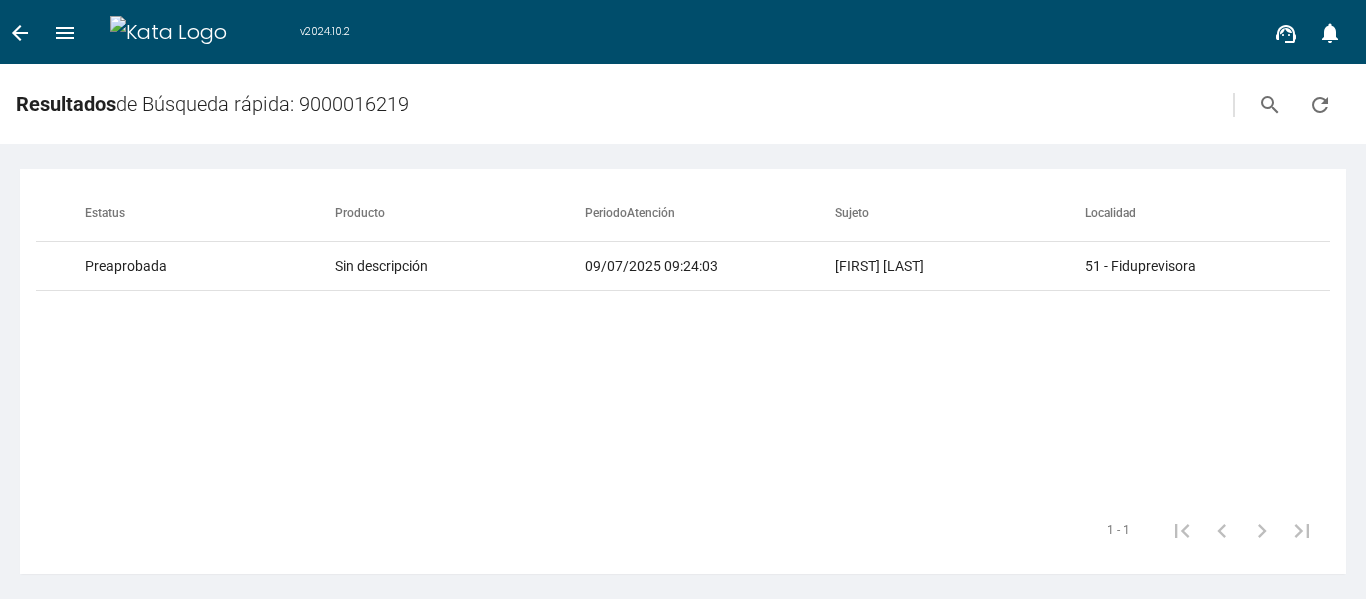 click on "arrow_back" at bounding box center [20, 33] 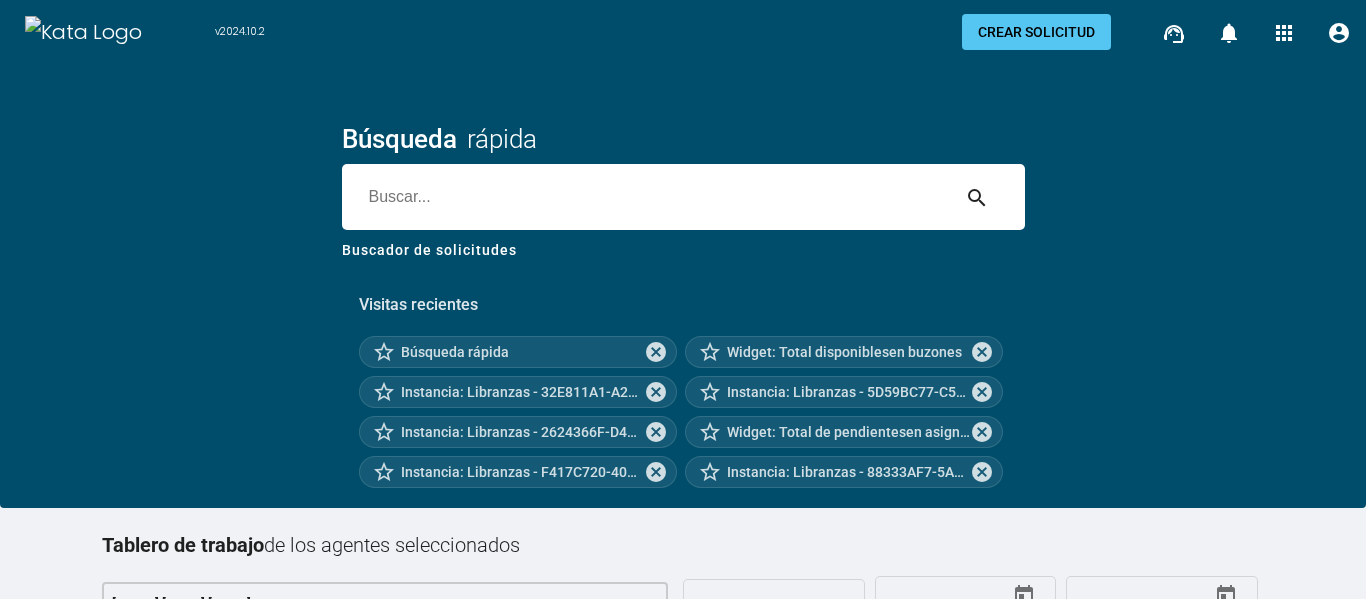 click at bounding box center (645, 197) 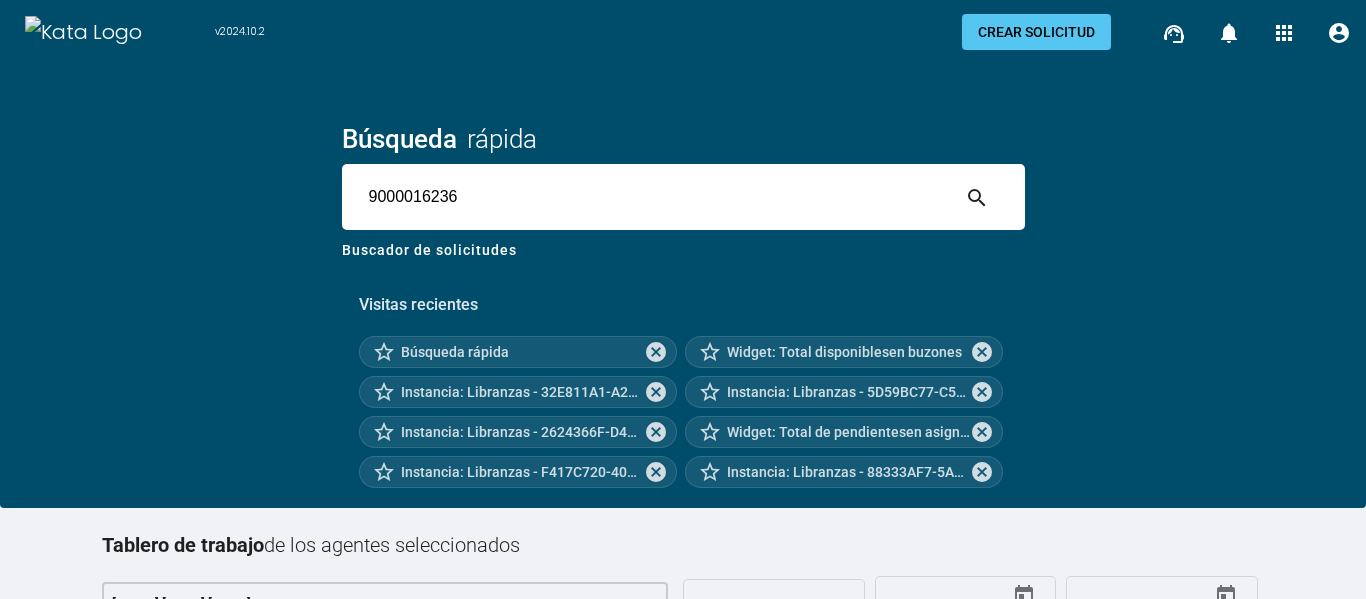 type on "9000016236" 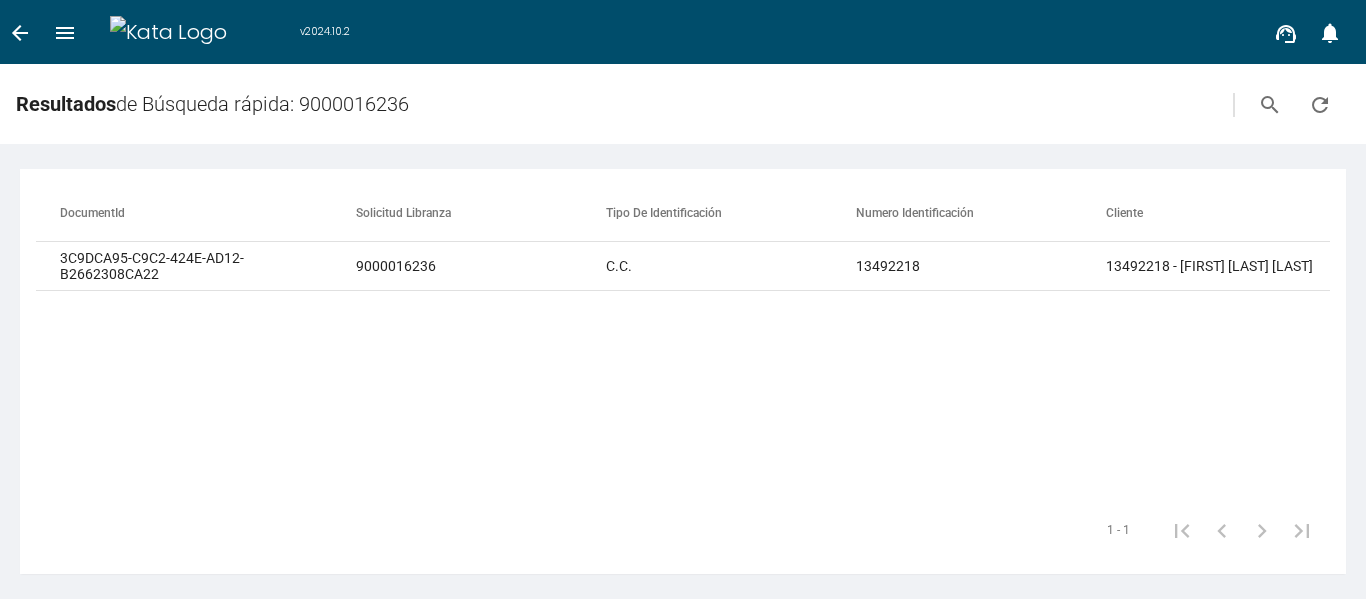 drag, startPoint x: 854, startPoint y: 307, endPoint x: 929, endPoint y: 318, distance: 75.802376 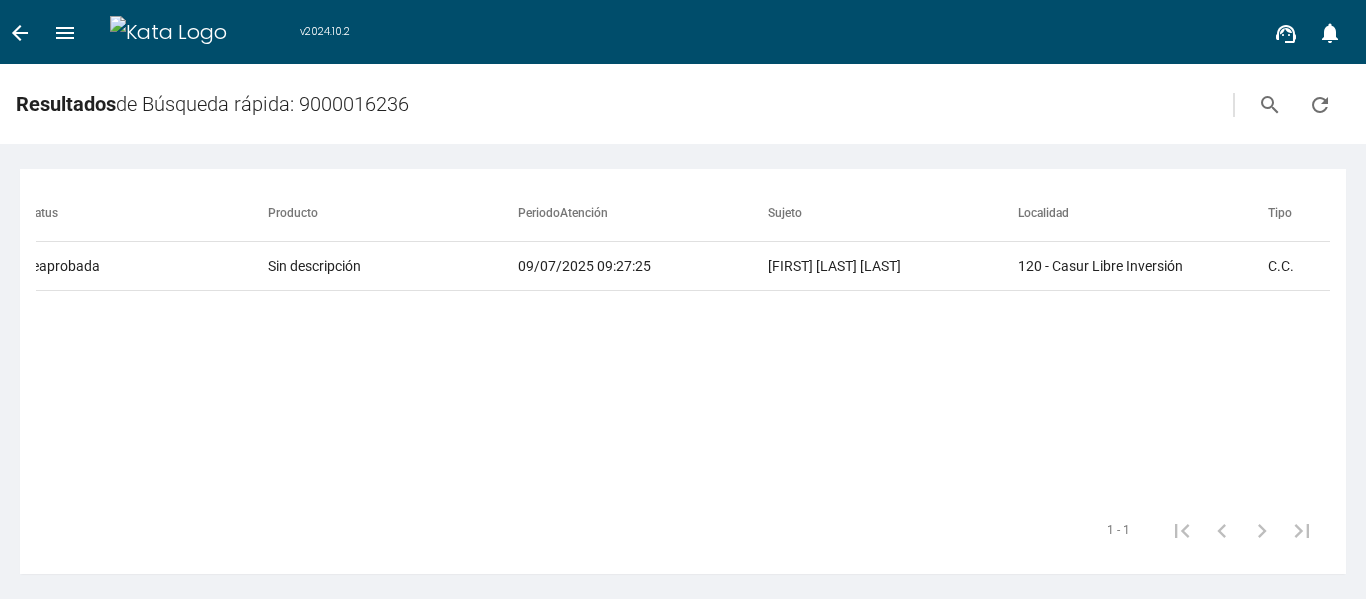 scroll, scrollTop: 0, scrollLeft: 1624, axis: horizontal 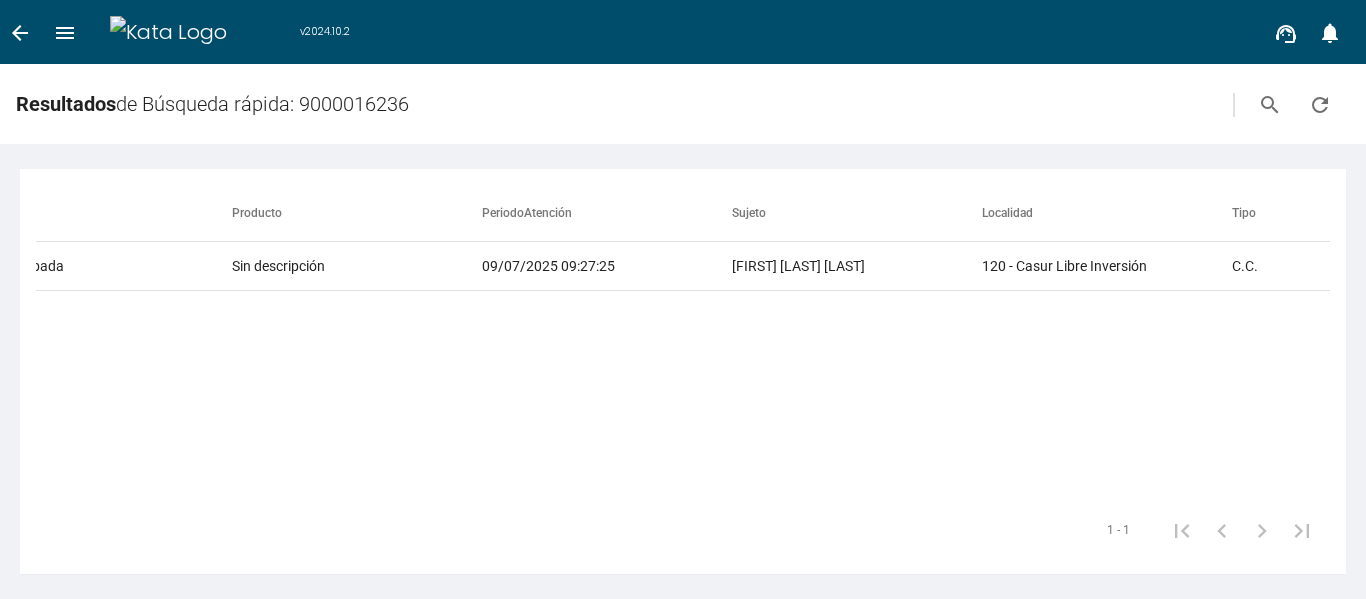 click on "arrow_back" at bounding box center [20, 33] 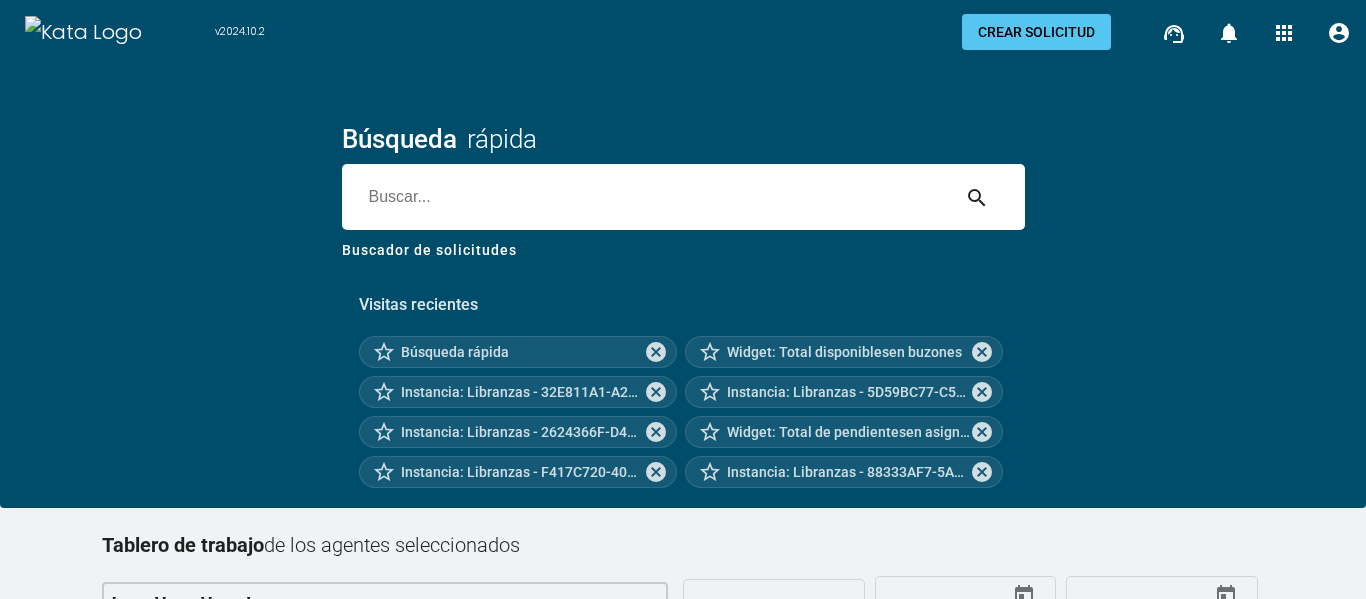 drag, startPoint x: 596, startPoint y: 212, endPoint x: 590, endPoint y: 203, distance: 10.816654 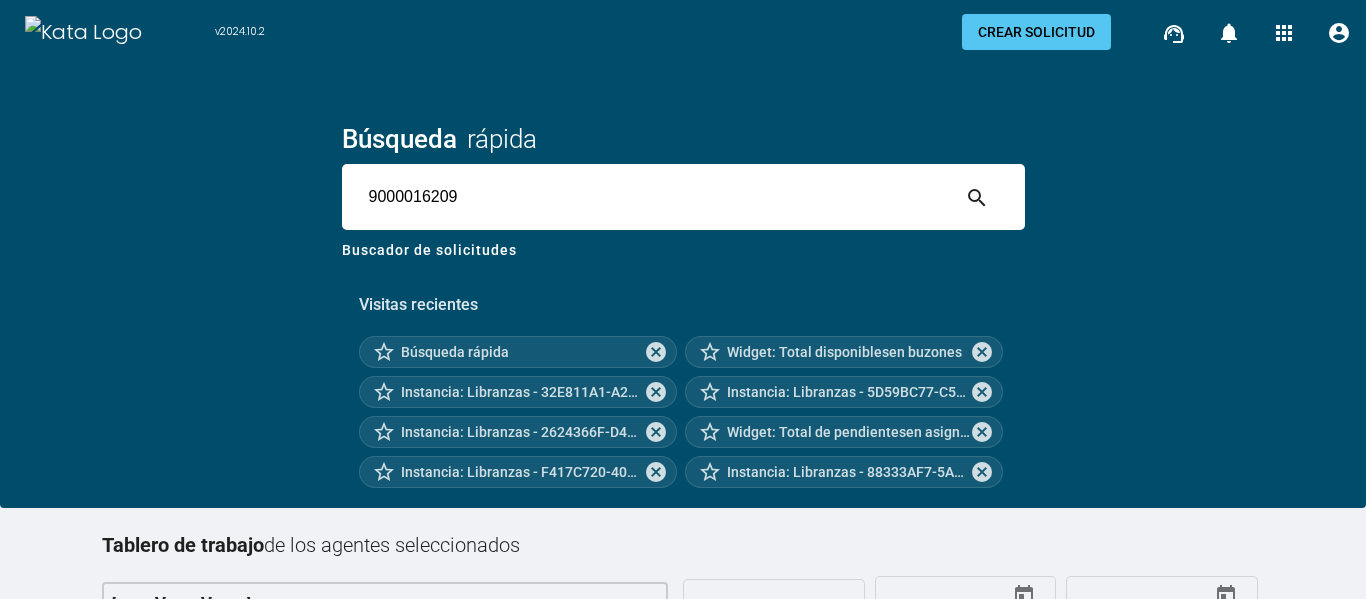 type on "9000016209" 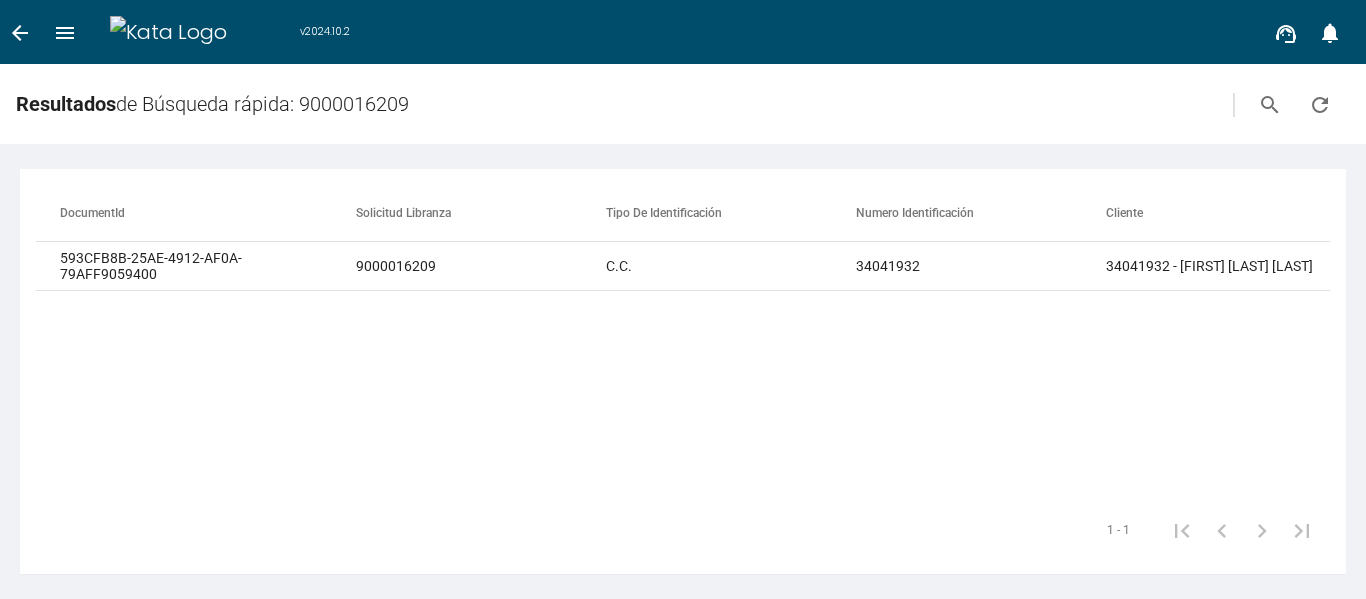drag, startPoint x: 855, startPoint y: 314, endPoint x: 950, endPoint y: 309, distance: 95.131485 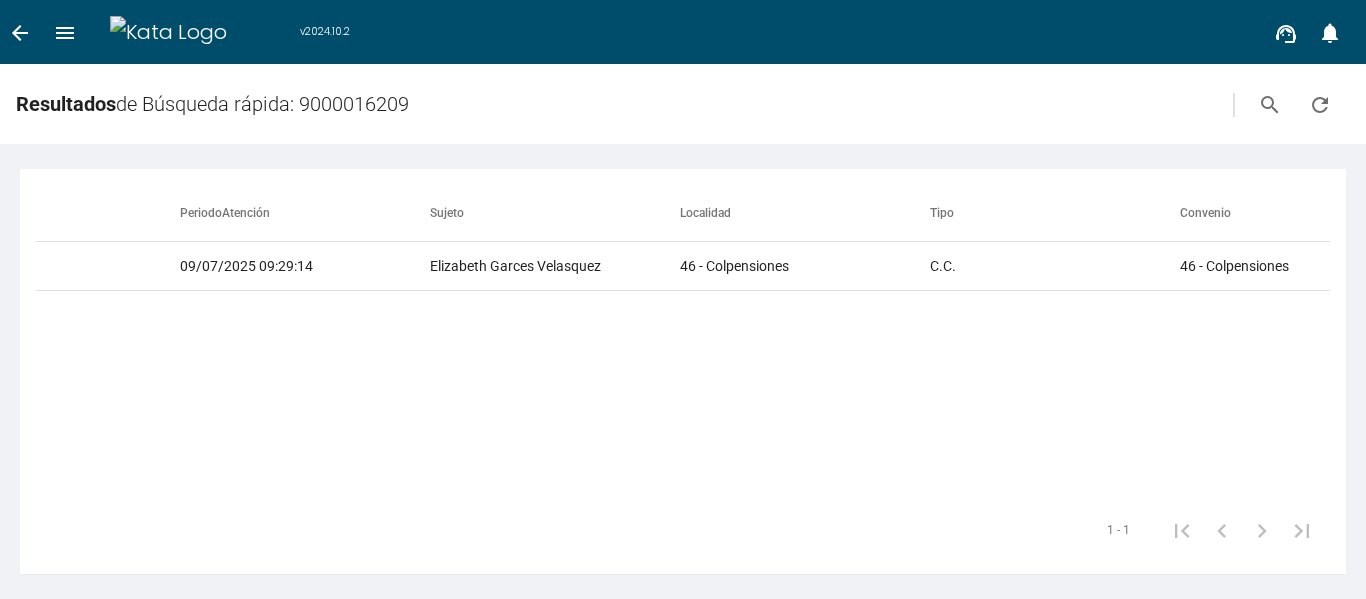 scroll, scrollTop: 0, scrollLeft: 1971, axis: horizontal 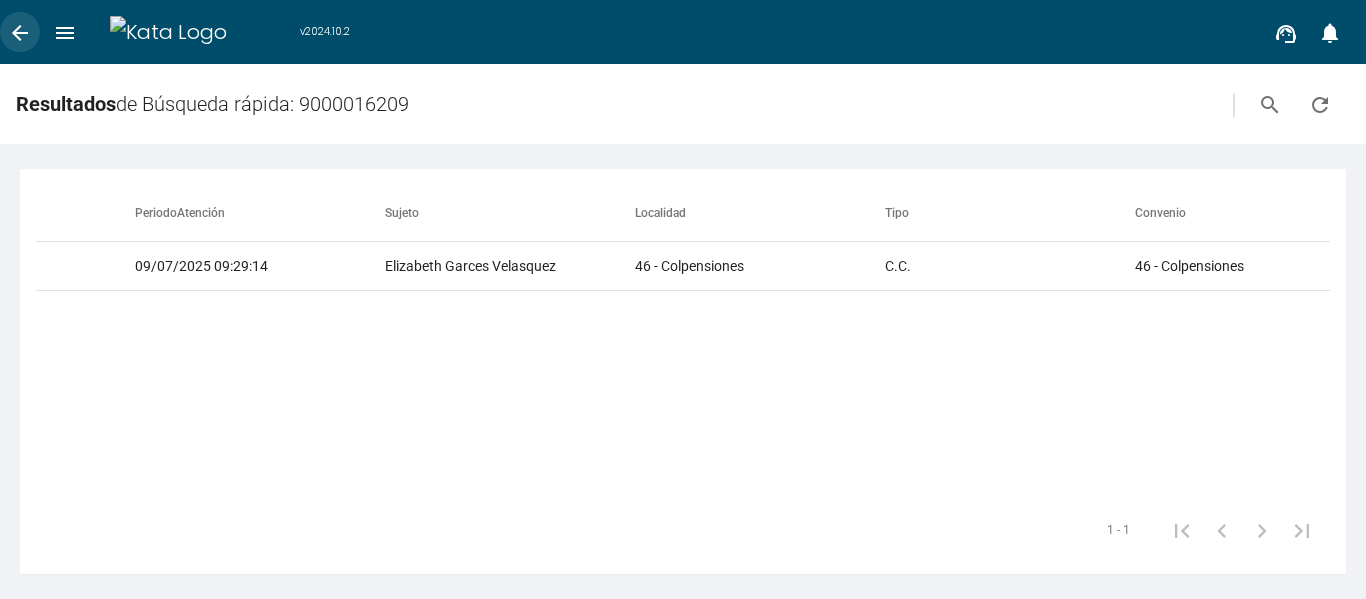 click on "arrow_back" at bounding box center [20, 33] 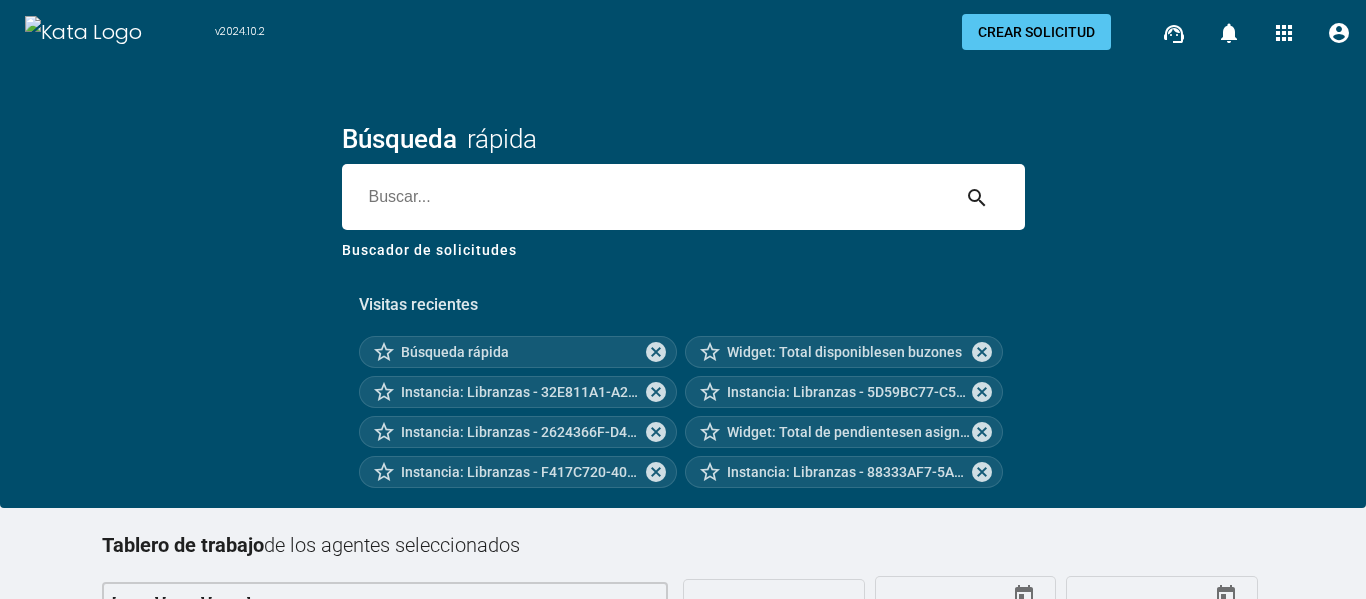 click at bounding box center [645, 197] 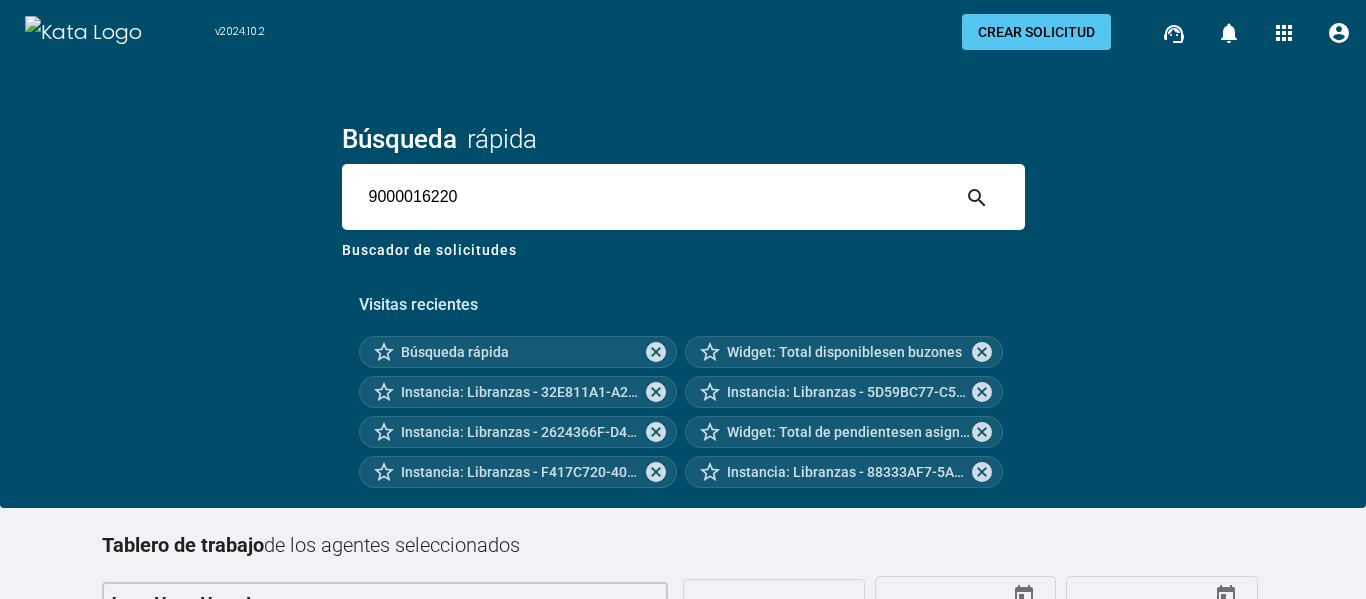 type on "9000016220" 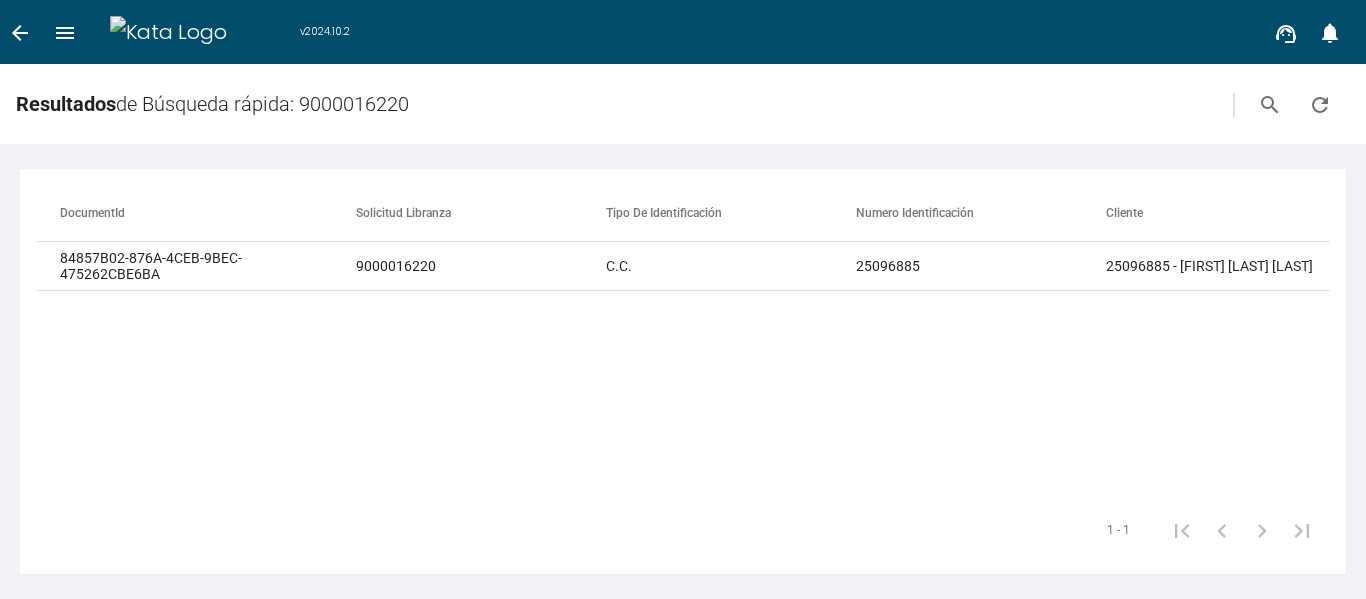 drag, startPoint x: 853, startPoint y: 297, endPoint x: 932, endPoint y: 297, distance: 79 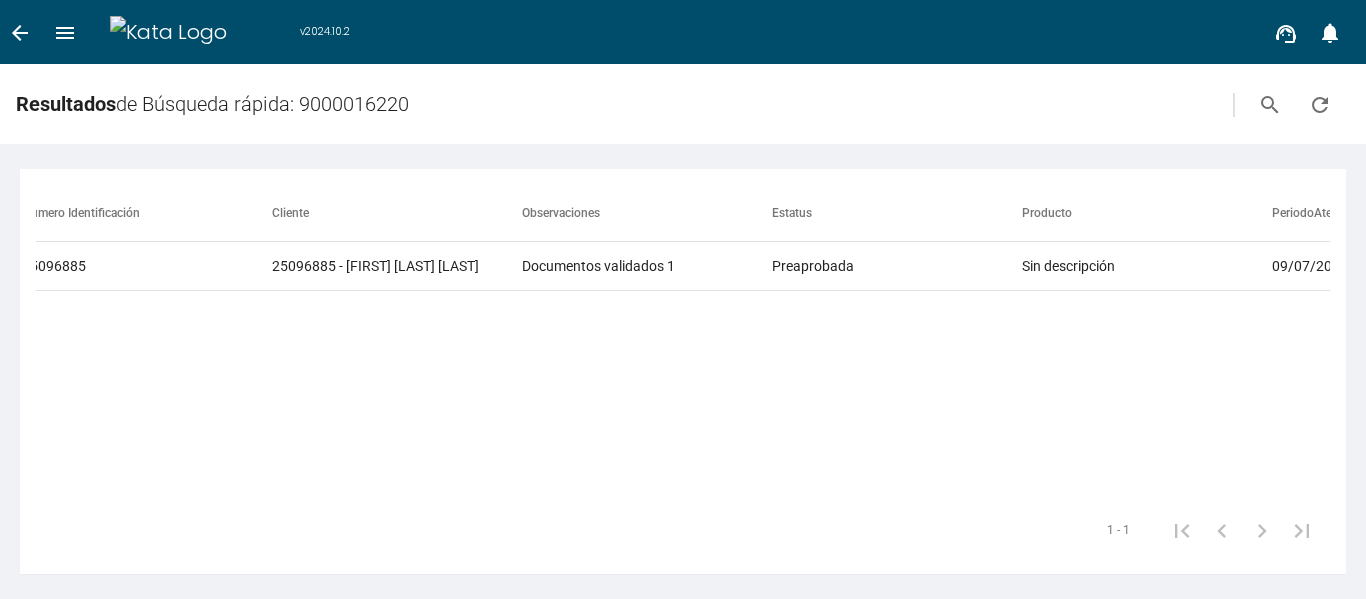 scroll, scrollTop: 0, scrollLeft: 818, axis: horizontal 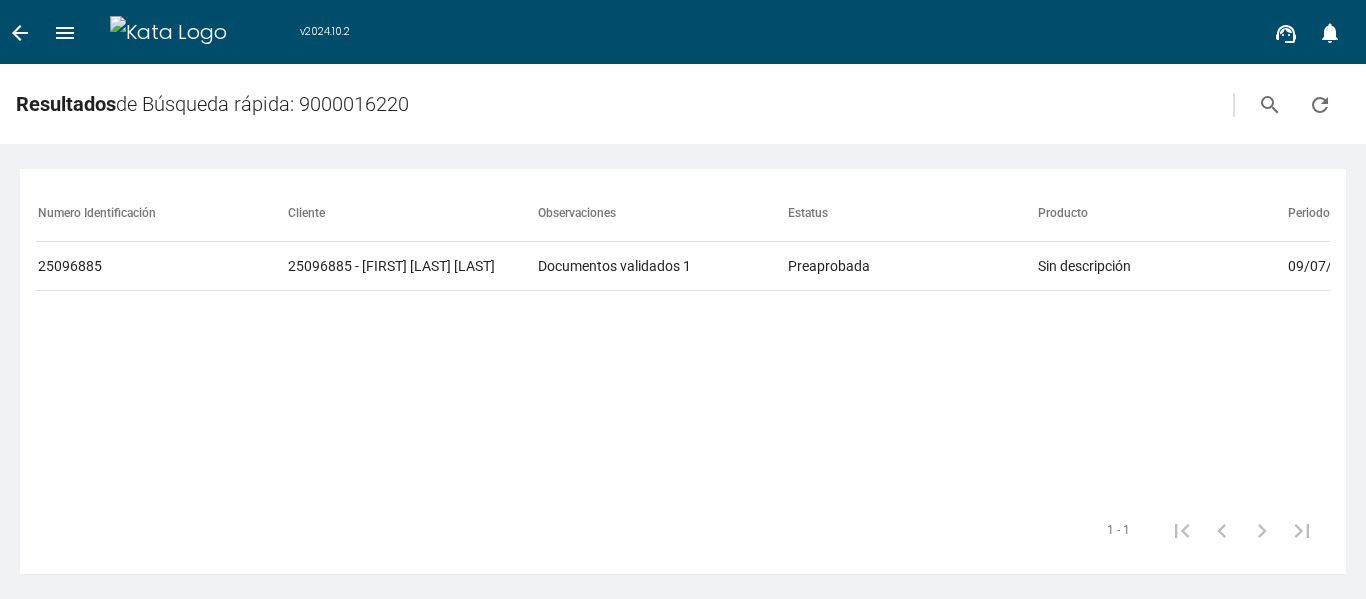 drag, startPoint x: 379, startPoint y: 299, endPoint x: 283, endPoint y: 304, distance: 96.13012 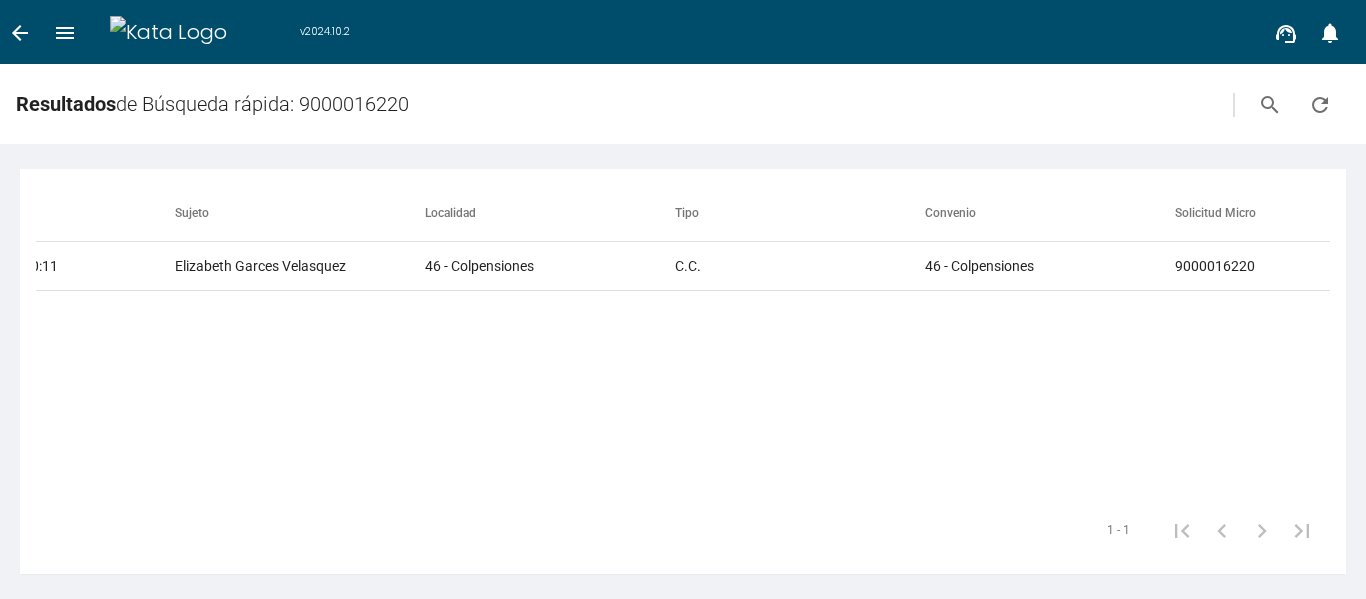 scroll, scrollTop: 0, scrollLeft: 2297, axis: horizontal 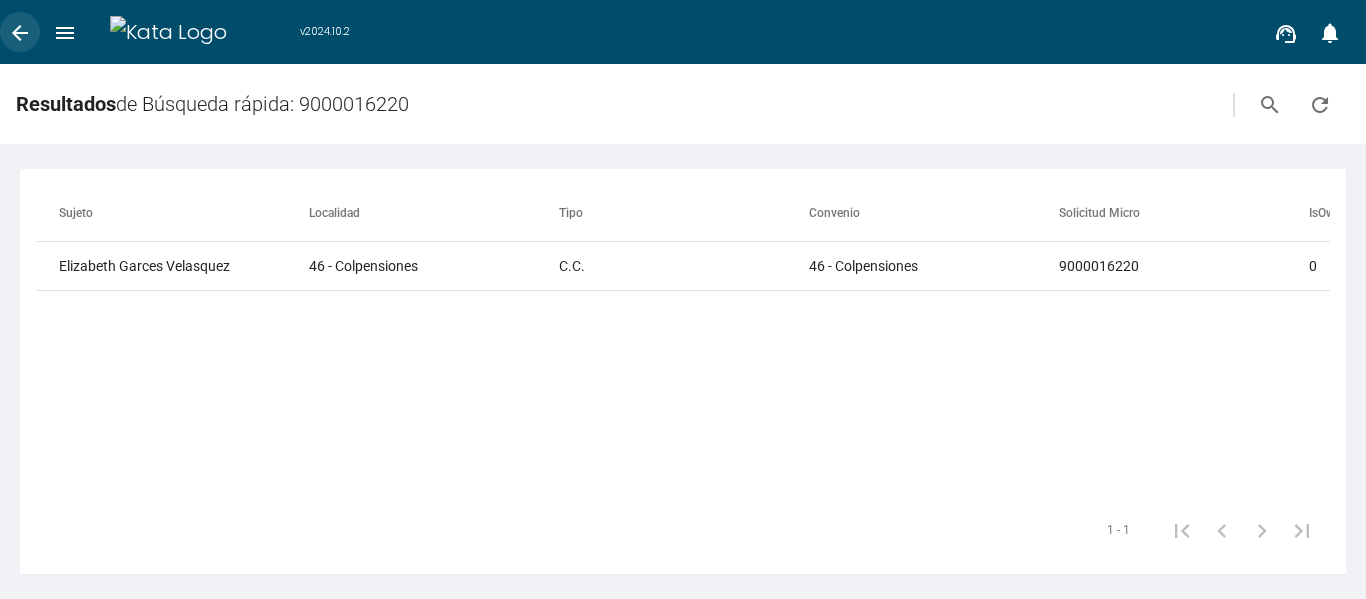 click on "arrow_back" at bounding box center (20, 33) 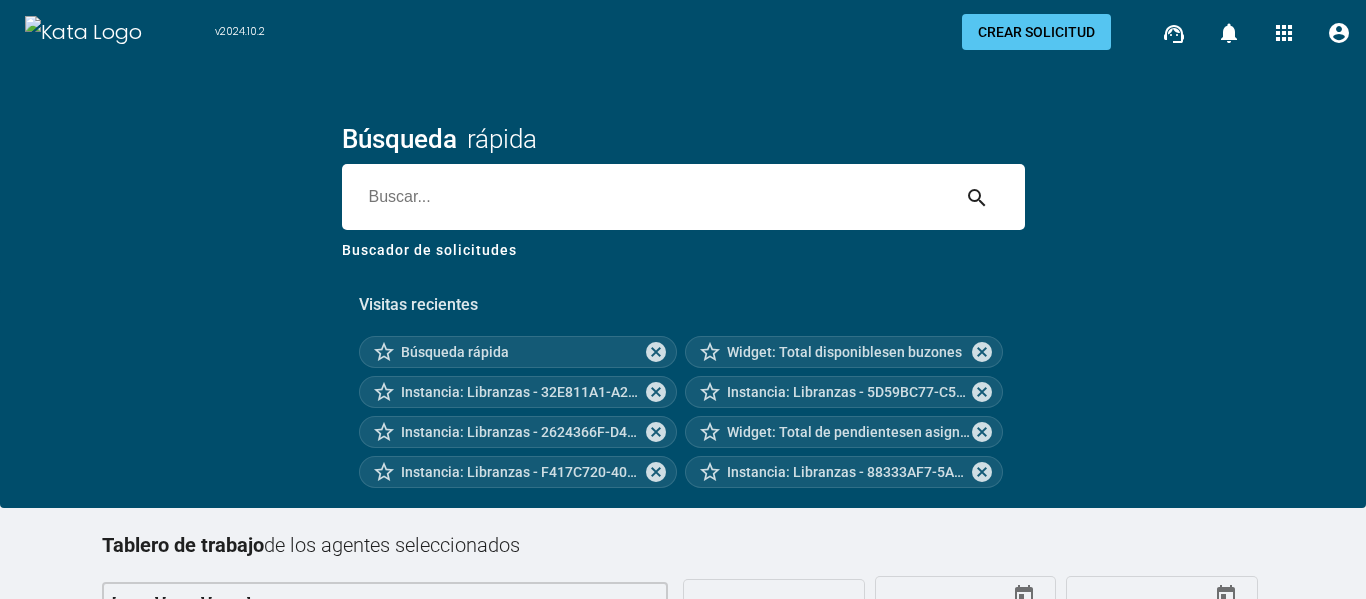 click at bounding box center (645, 197) 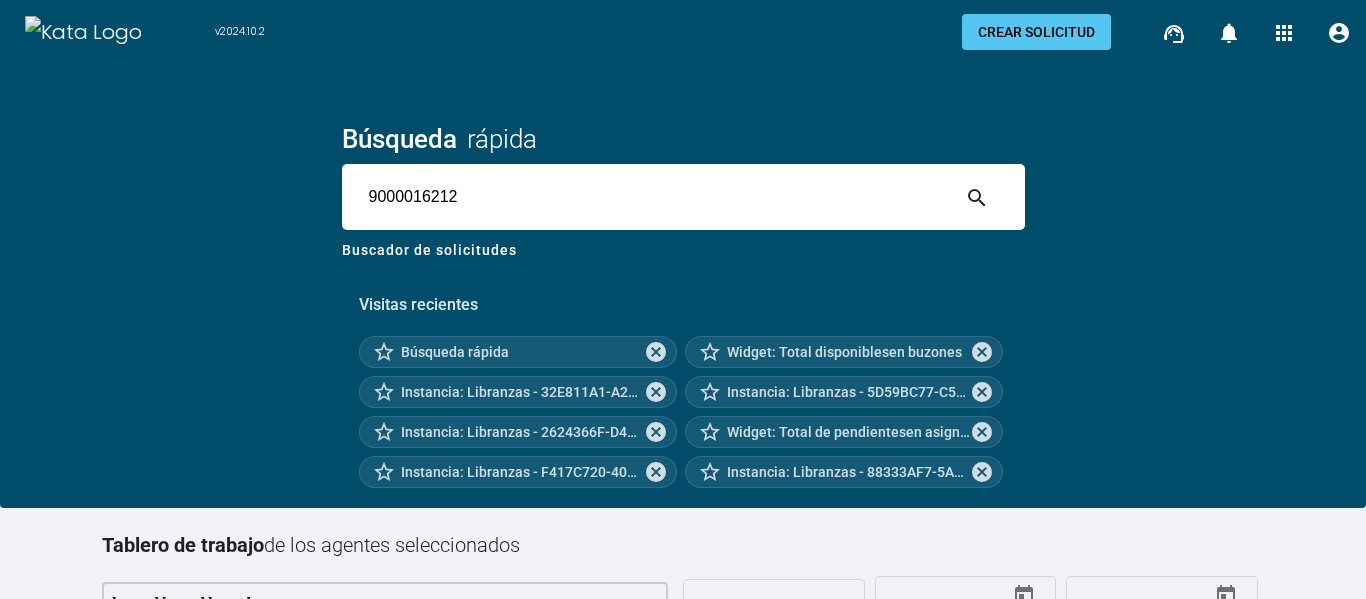 type on "9000016212" 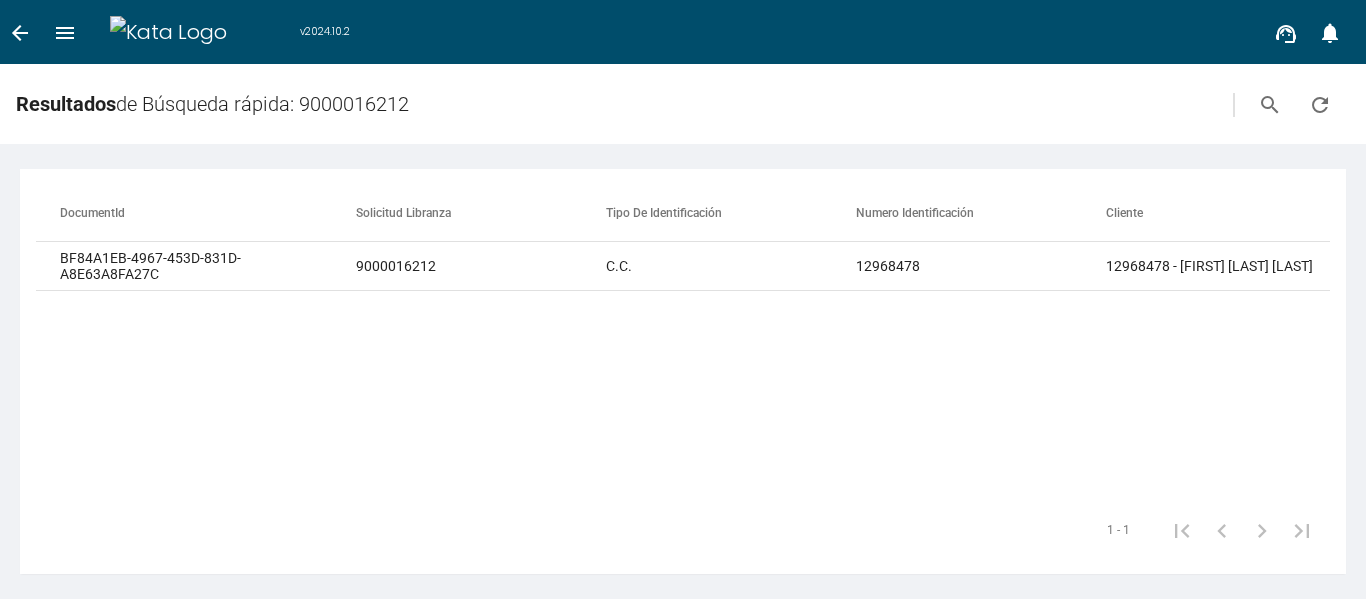 drag, startPoint x: 847, startPoint y: 304, endPoint x: 929, endPoint y: 304, distance: 82 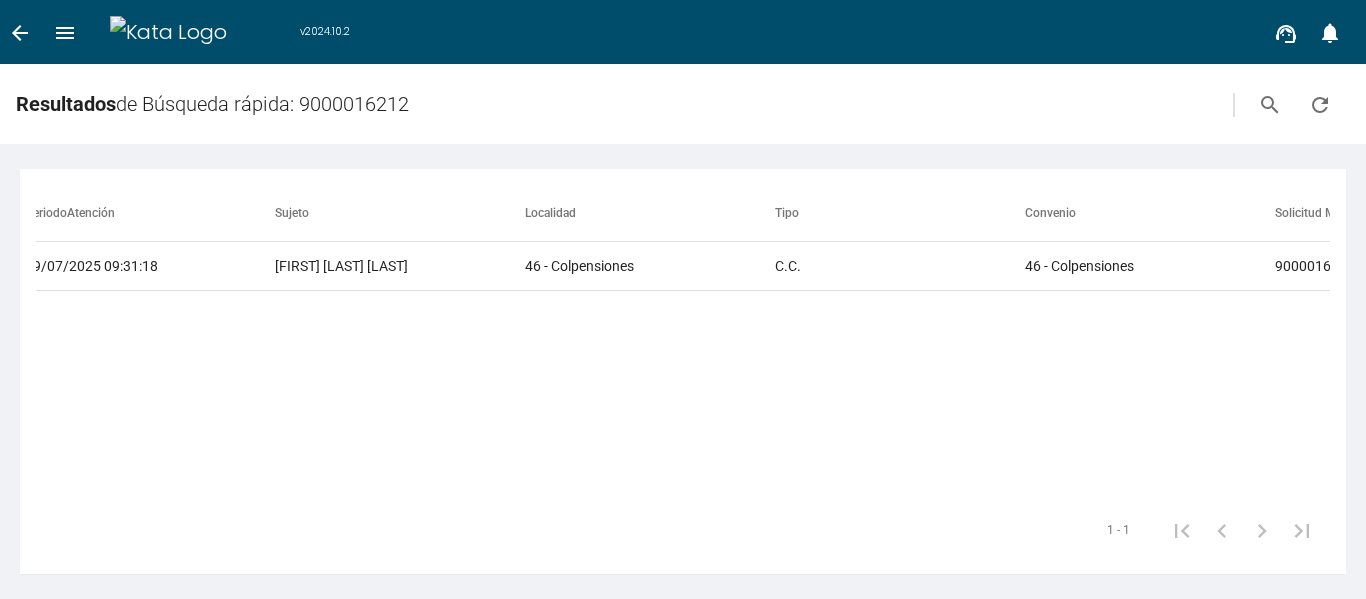 scroll, scrollTop: 0, scrollLeft: 2090, axis: horizontal 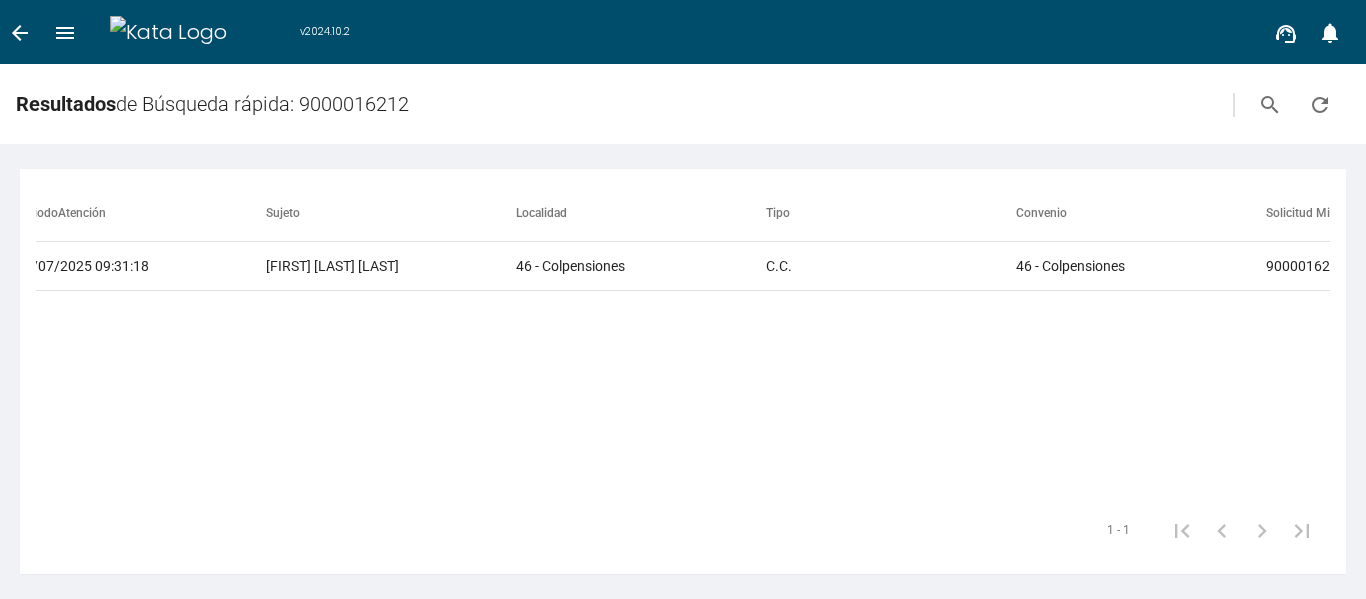 drag, startPoint x: 897, startPoint y: 486, endPoint x: 675, endPoint y: 496, distance: 222.22511 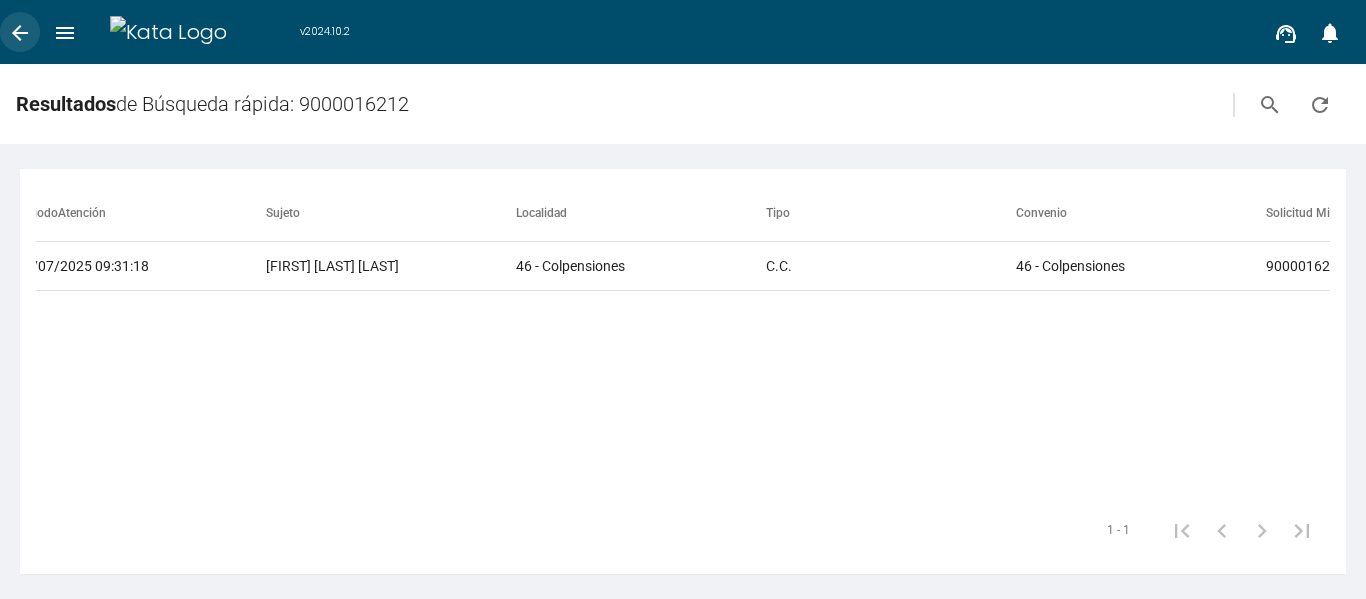 click on "arrow_back" at bounding box center [20, 33] 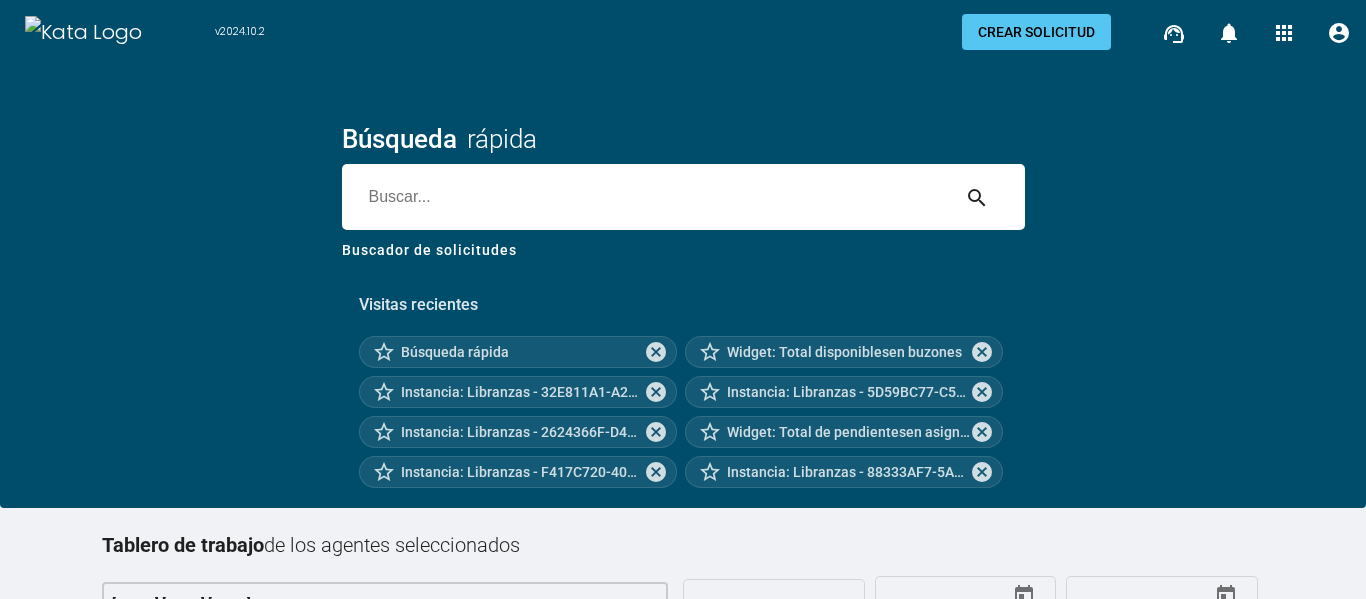 click at bounding box center [645, 197] 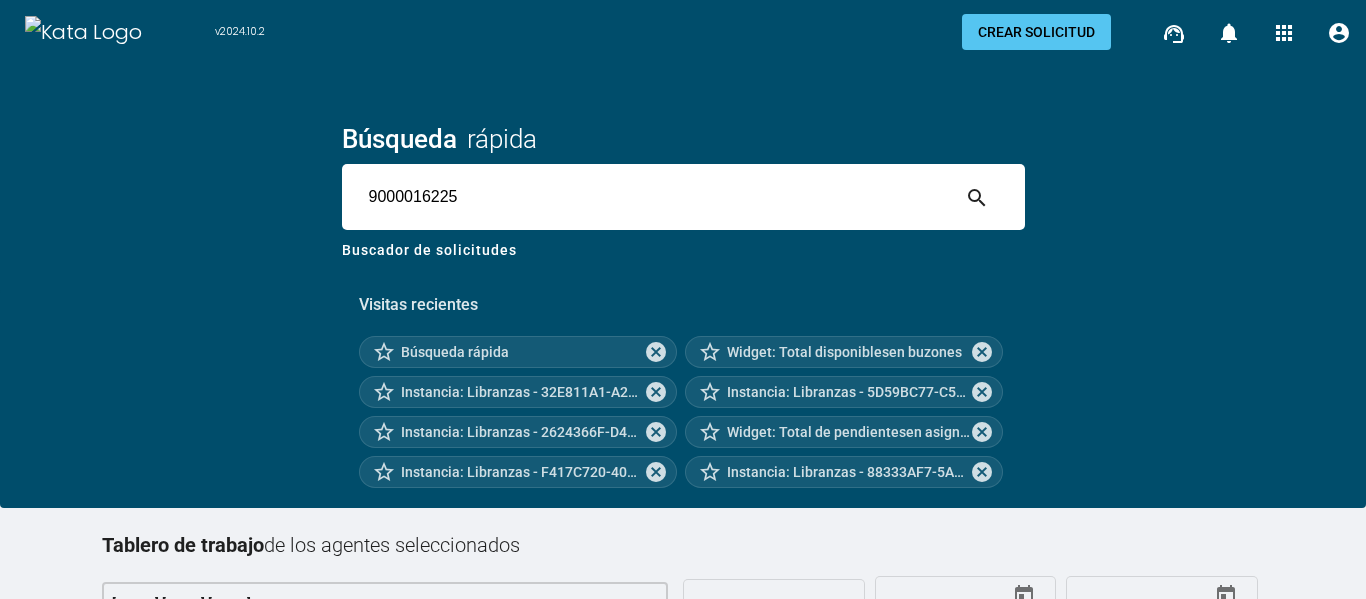 type on "9000016225" 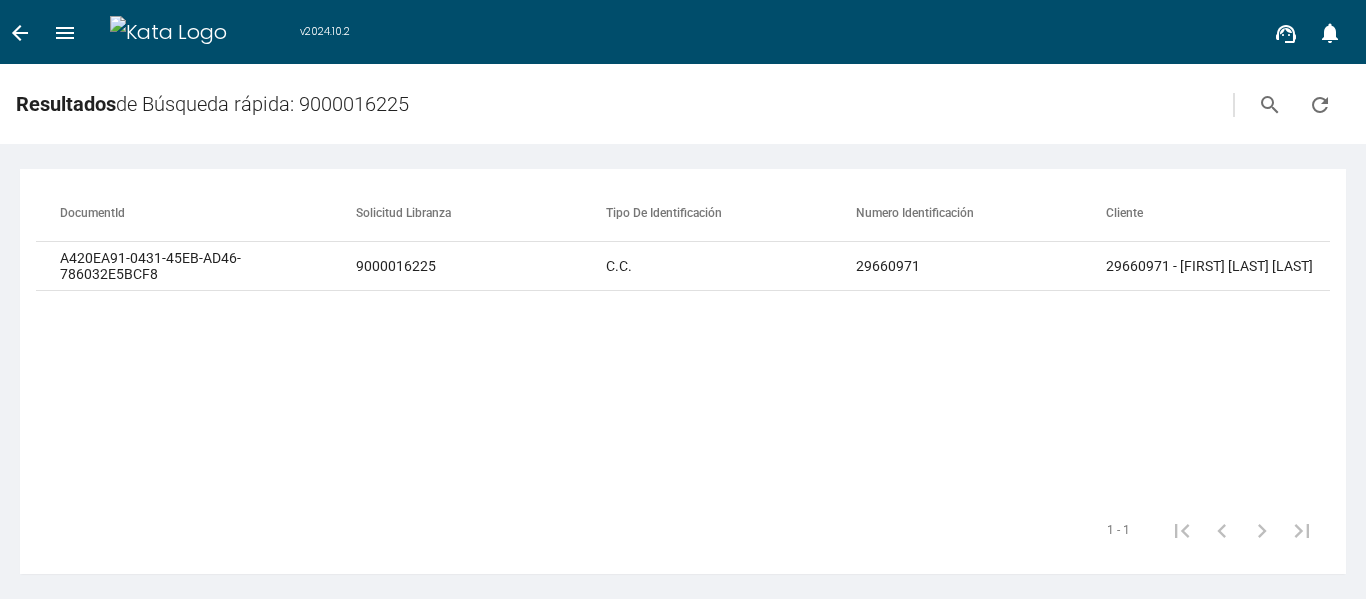 drag, startPoint x: 843, startPoint y: 298, endPoint x: 941, endPoint y: 300, distance: 98.02041 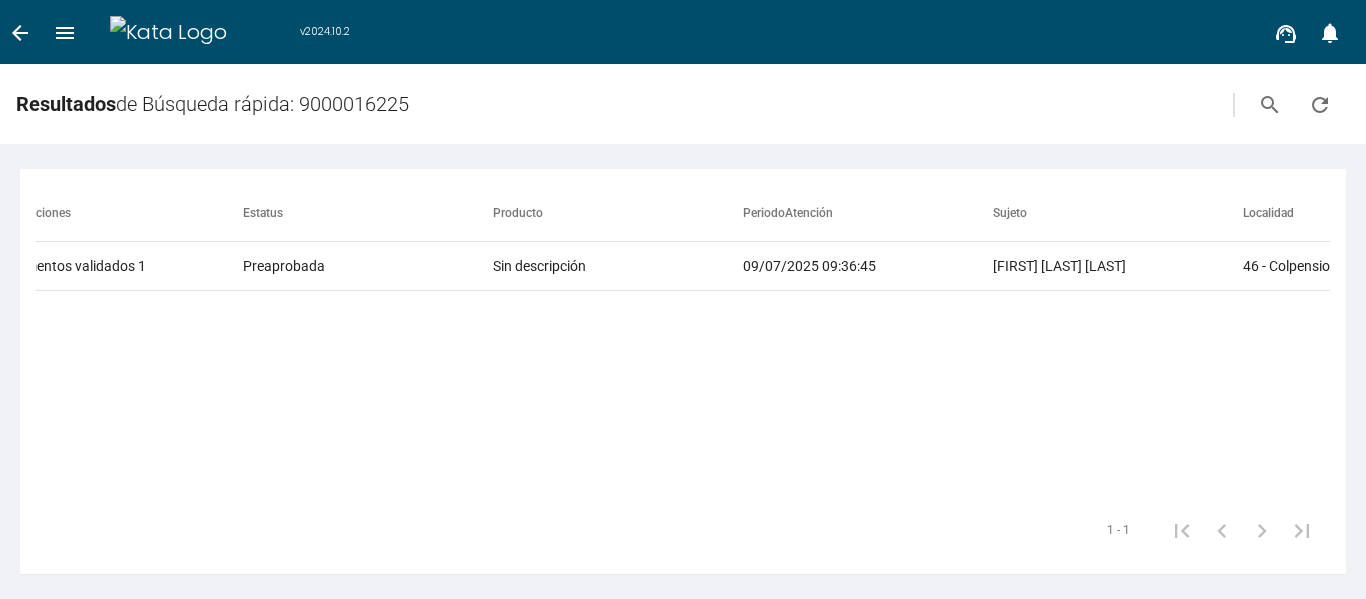 scroll, scrollTop: 0, scrollLeft: 1375, axis: horizontal 